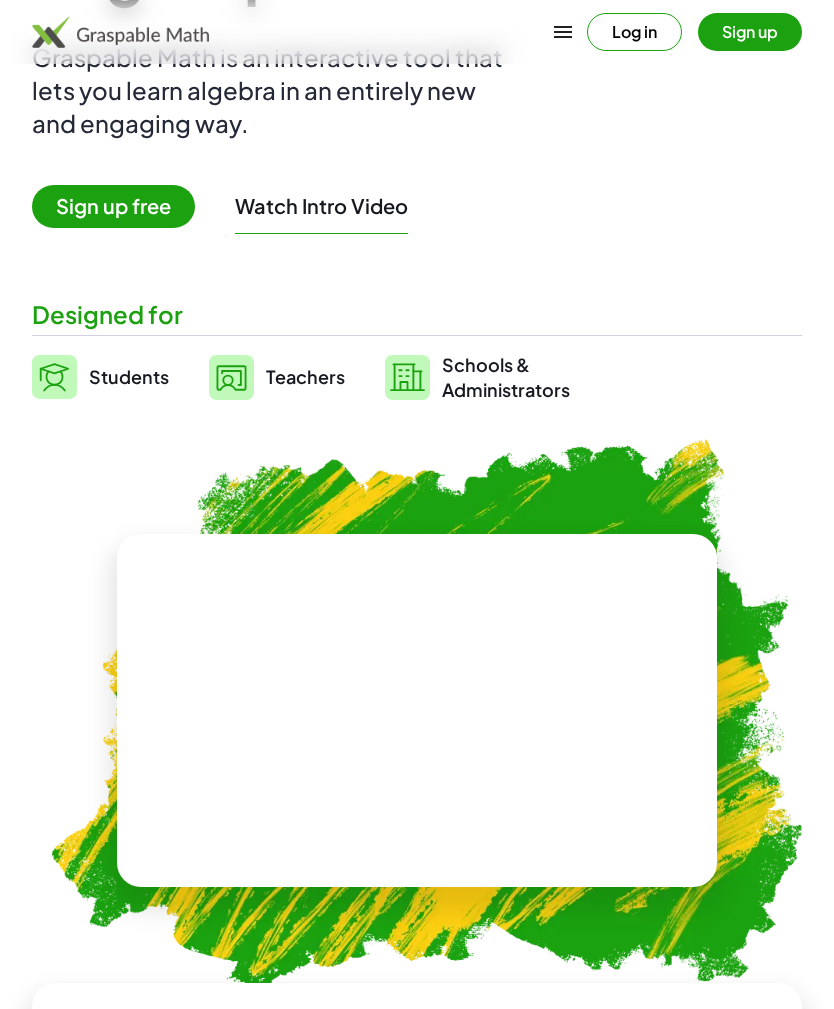 scroll, scrollTop: 269, scrollLeft: 0, axis: vertical 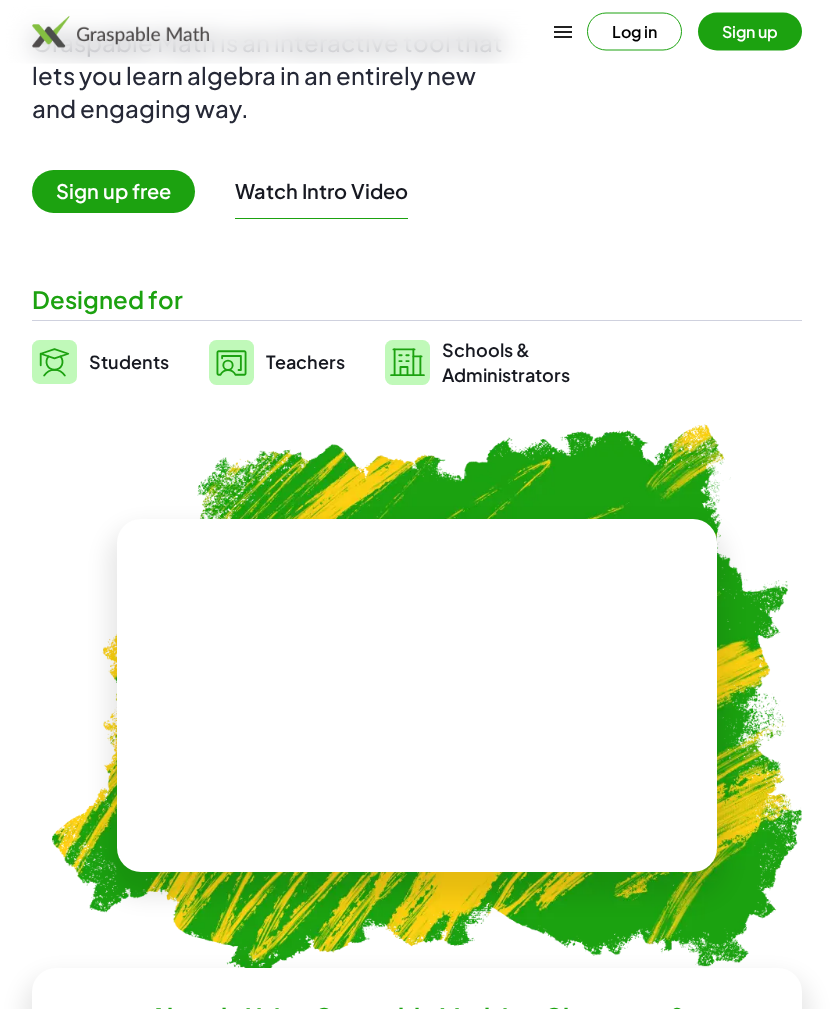 click at bounding box center (417, 696) 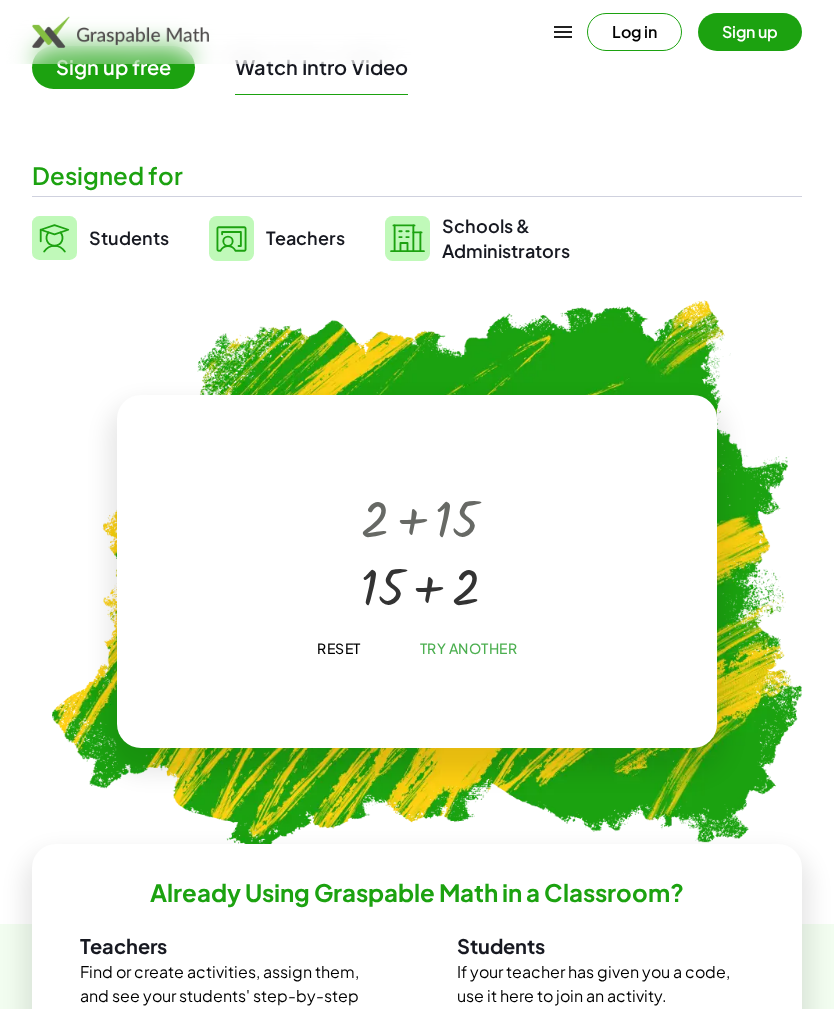 scroll, scrollTop: 416, scrollLeft: 0, axis: vertical 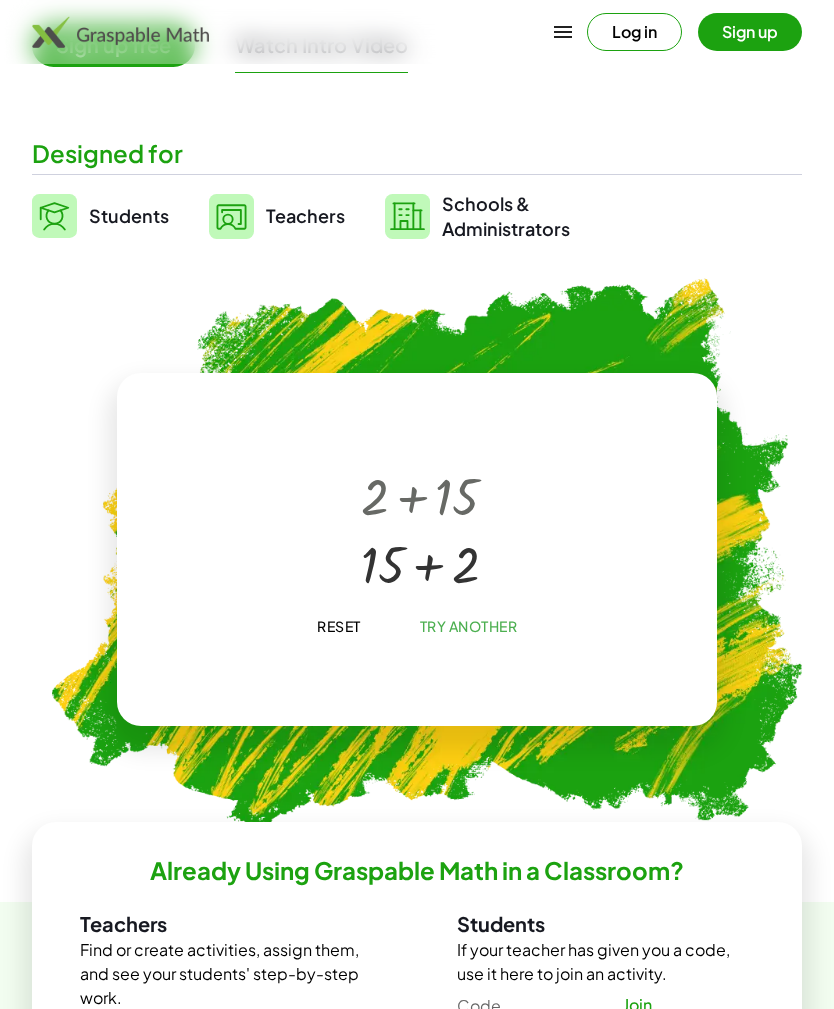 click on "Reset" 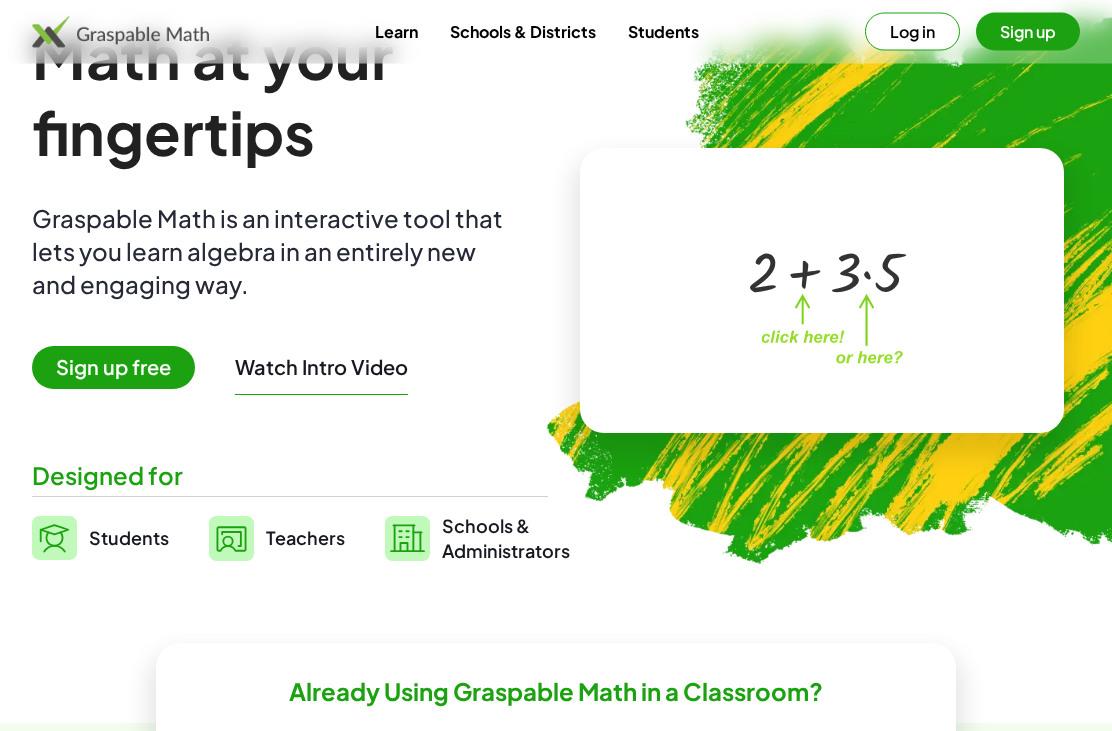 scroll, scrollTop: 95, scrollLeft: 0, axis: vertical 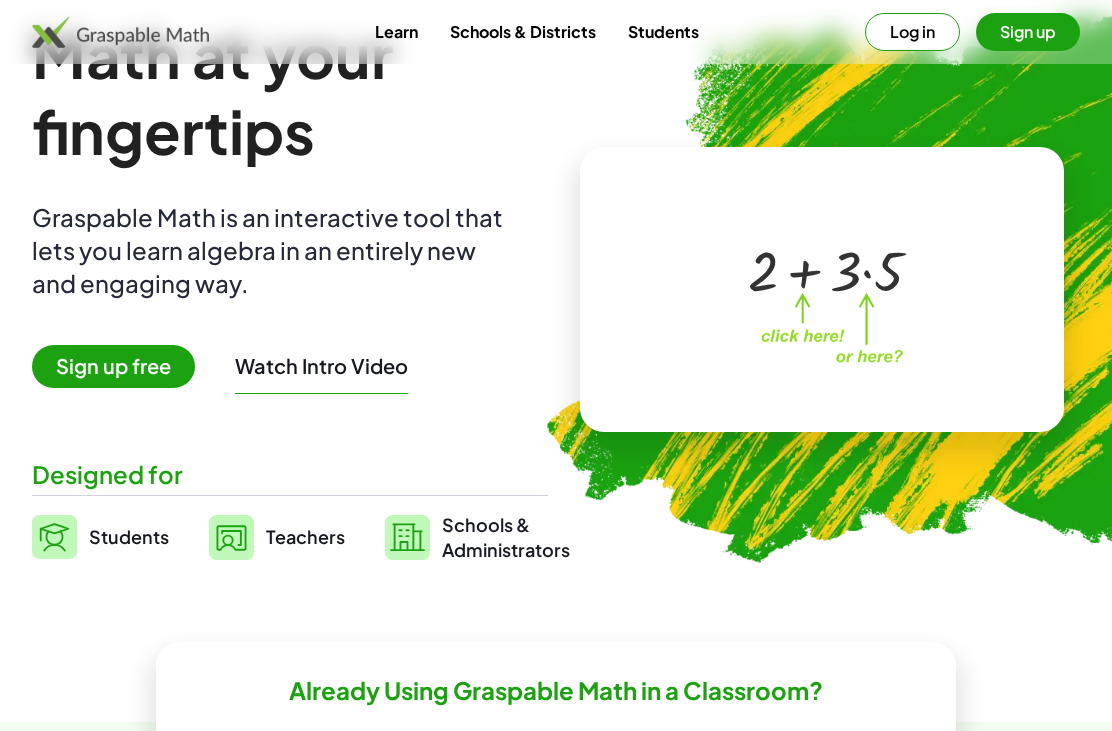 click on "Teachers" at bounding box center (305, 537) 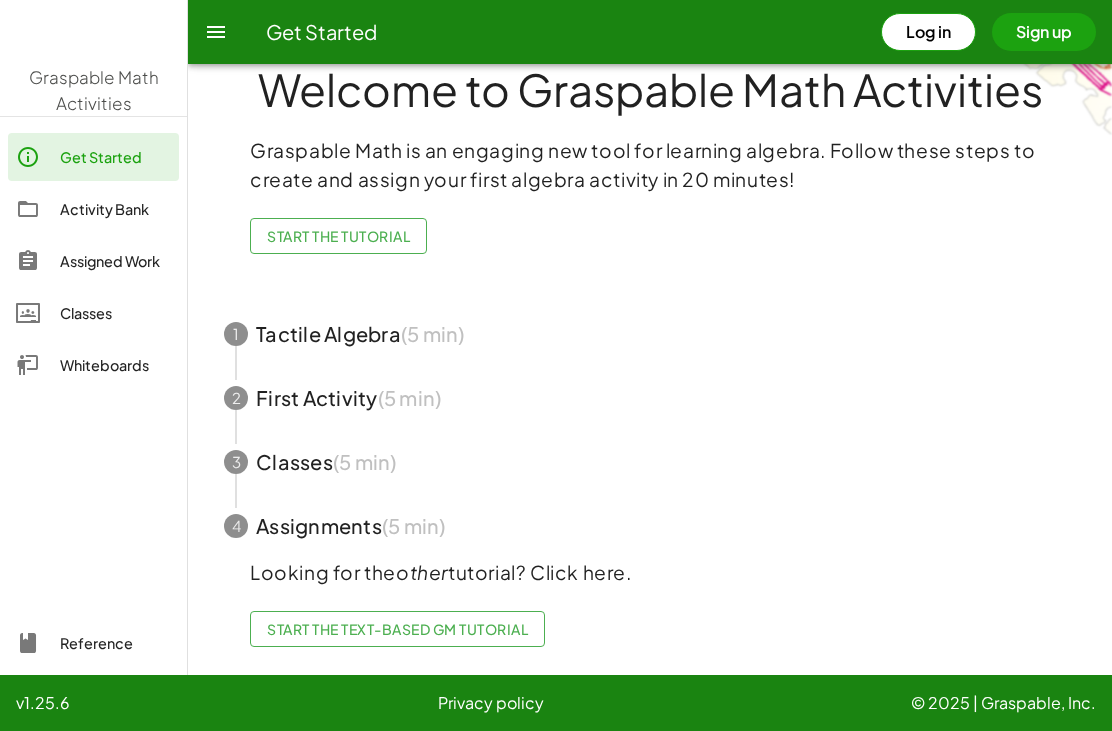 scroll, scrollTop: 0, scrollLeft: 0, axis: both 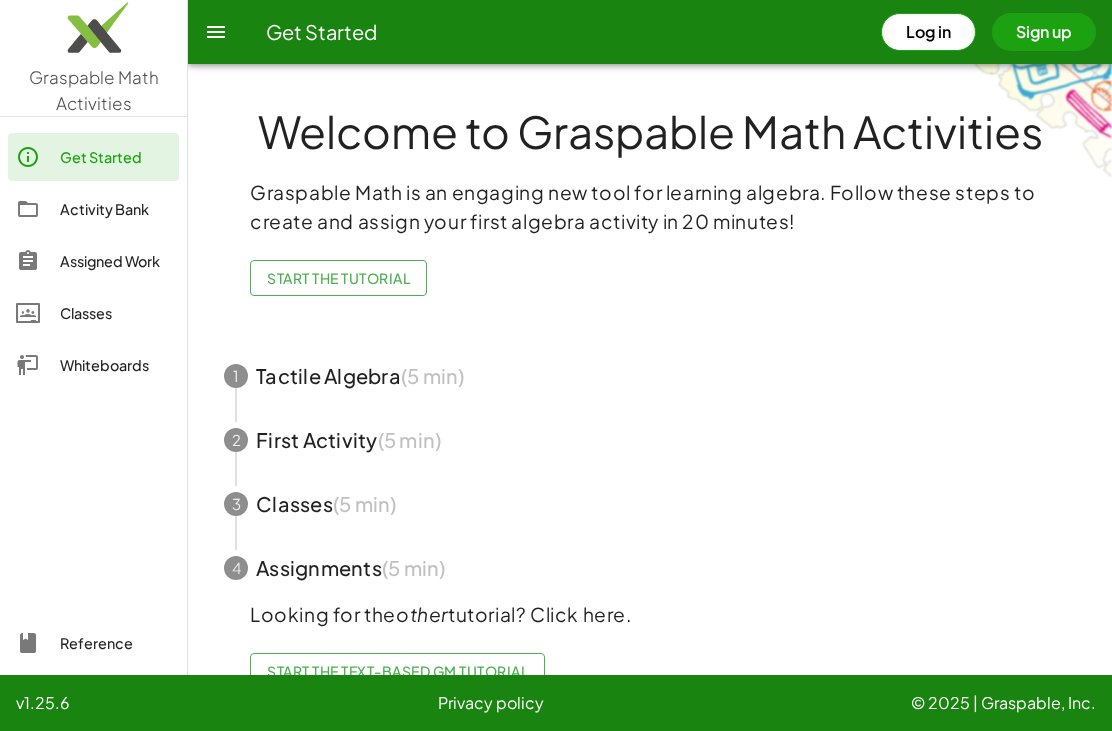 click on "Whiteboards" 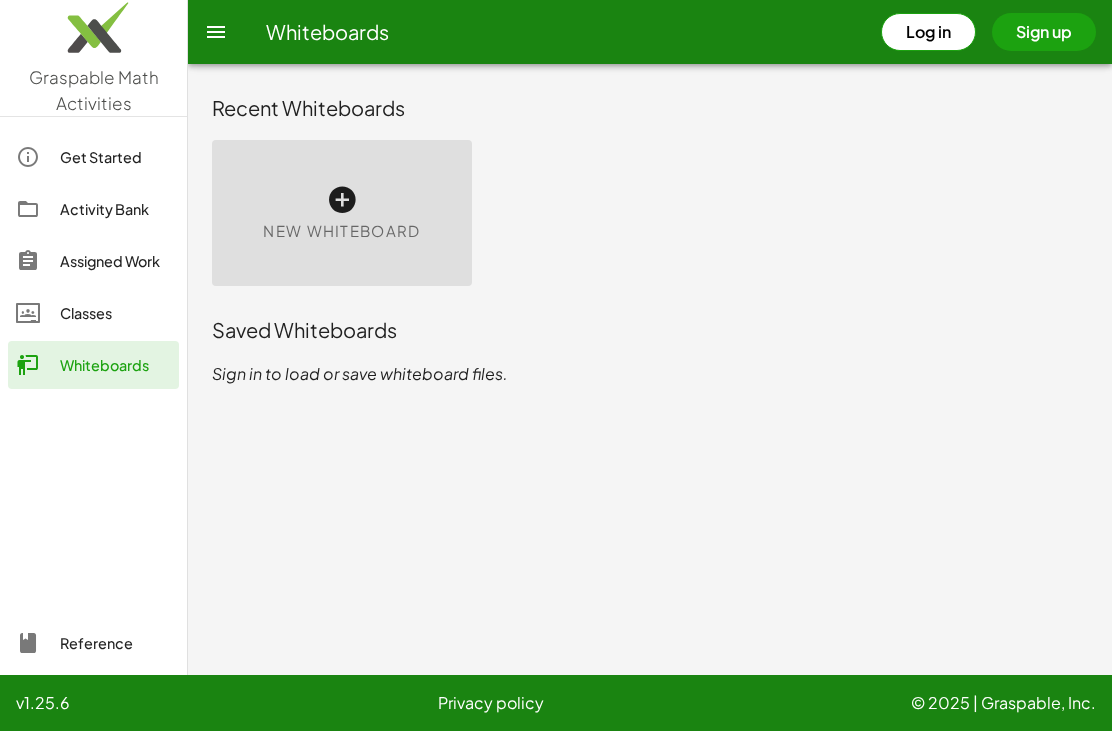 click at bounding box center (342, 200) 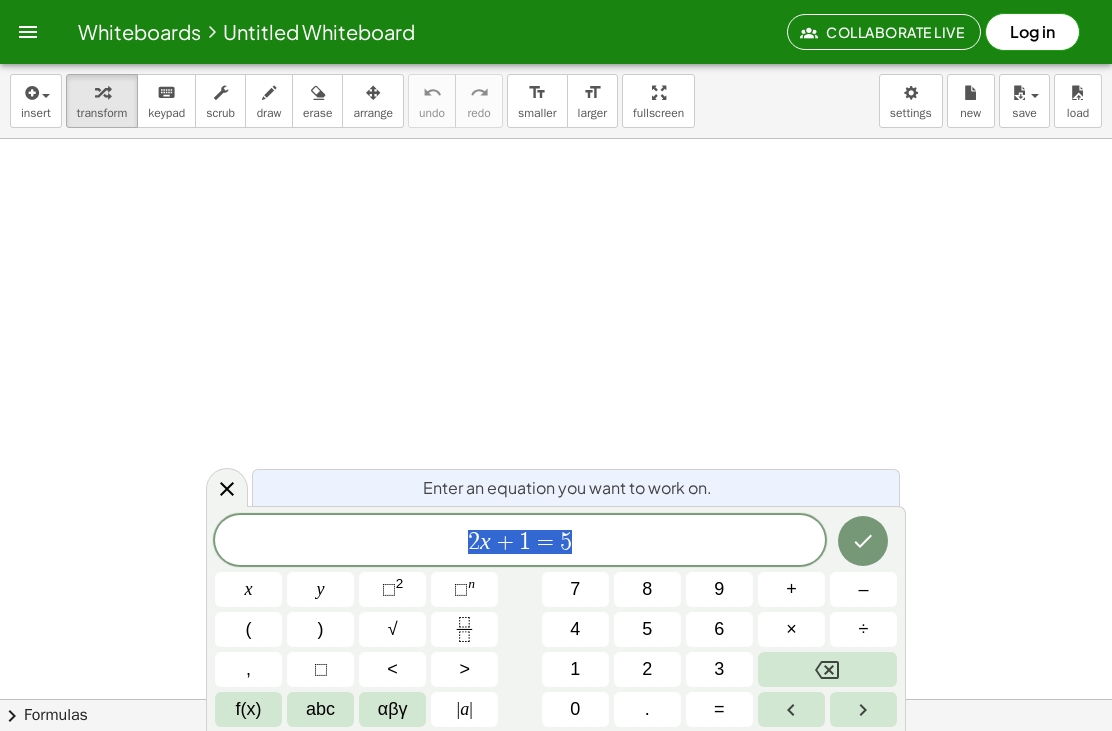 click on "3" at bounding box center (719, 669) 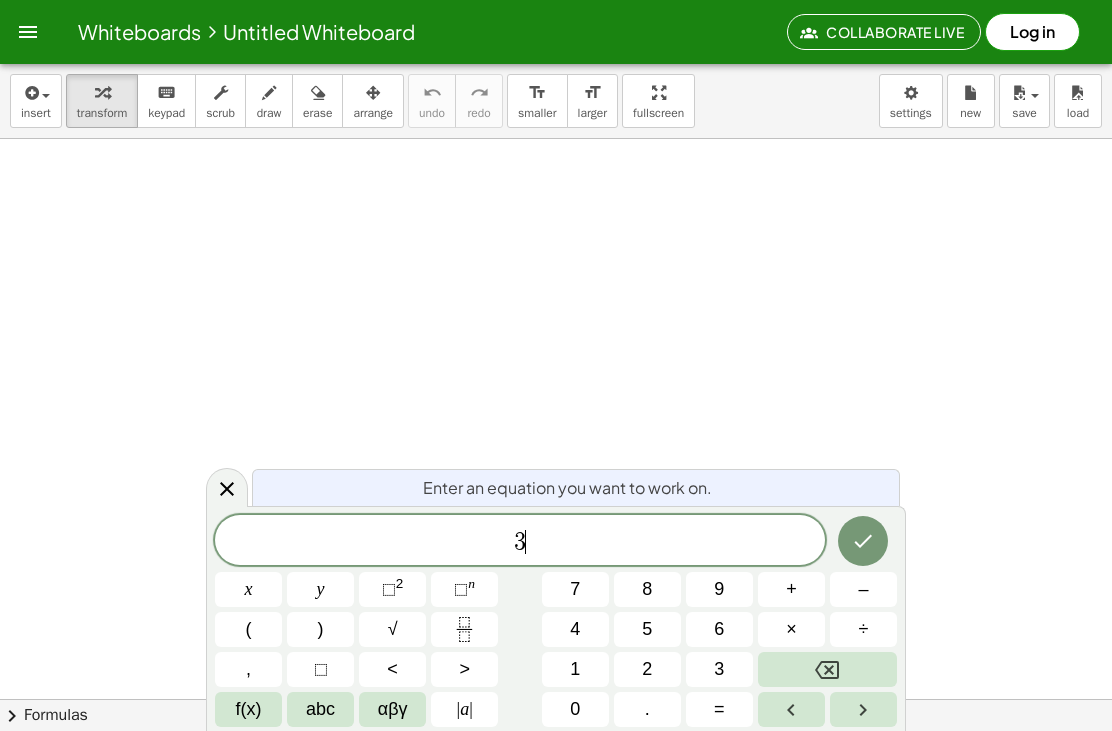 click on "x" at bounding box center [248, 589] 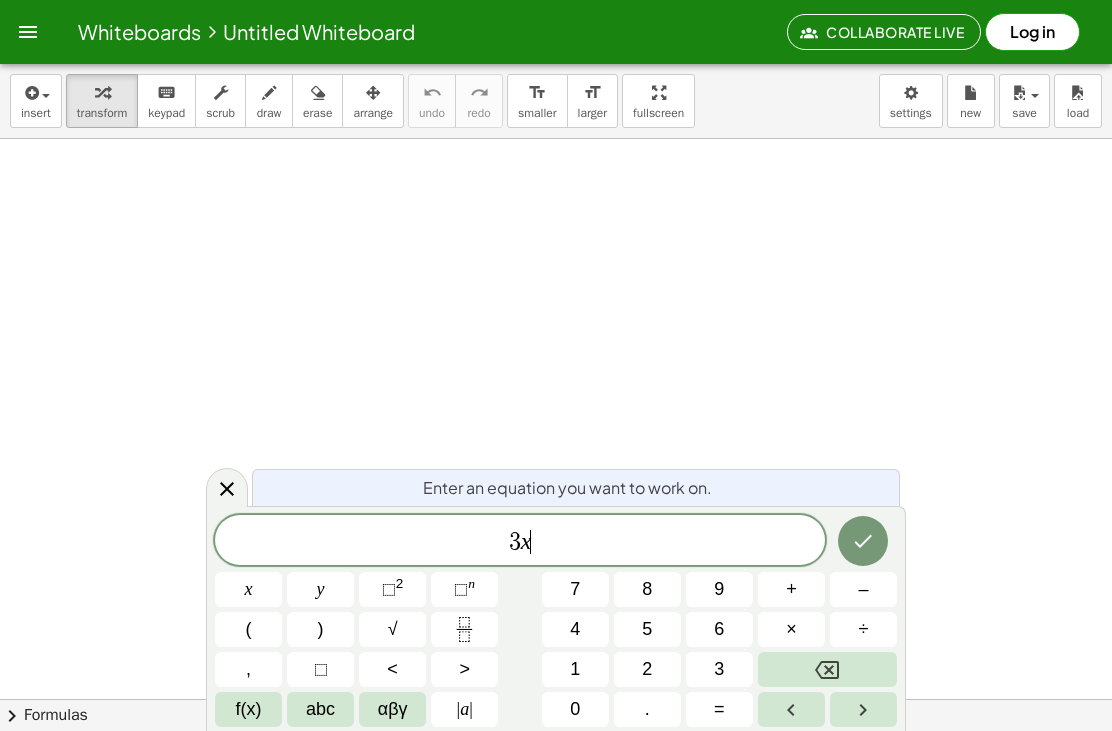 click on "×" at bounding box center (791, 629) 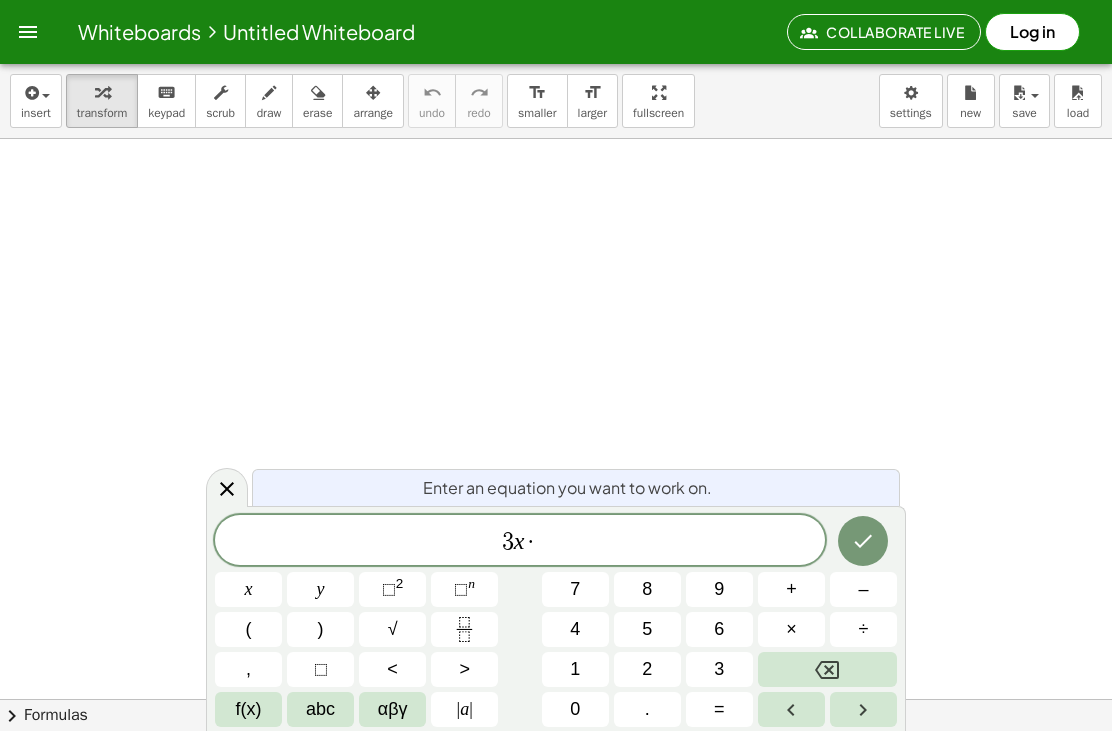 click at bounding box center [827, 669] 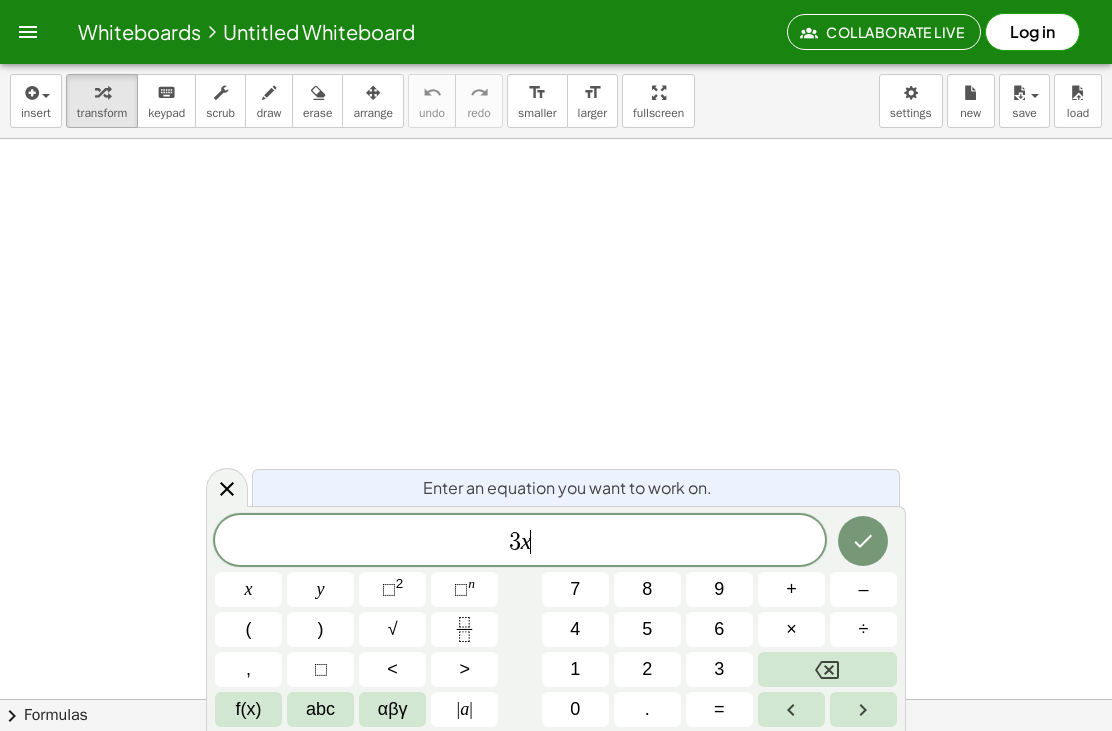 click on "+" at bounding box center [791, 589] 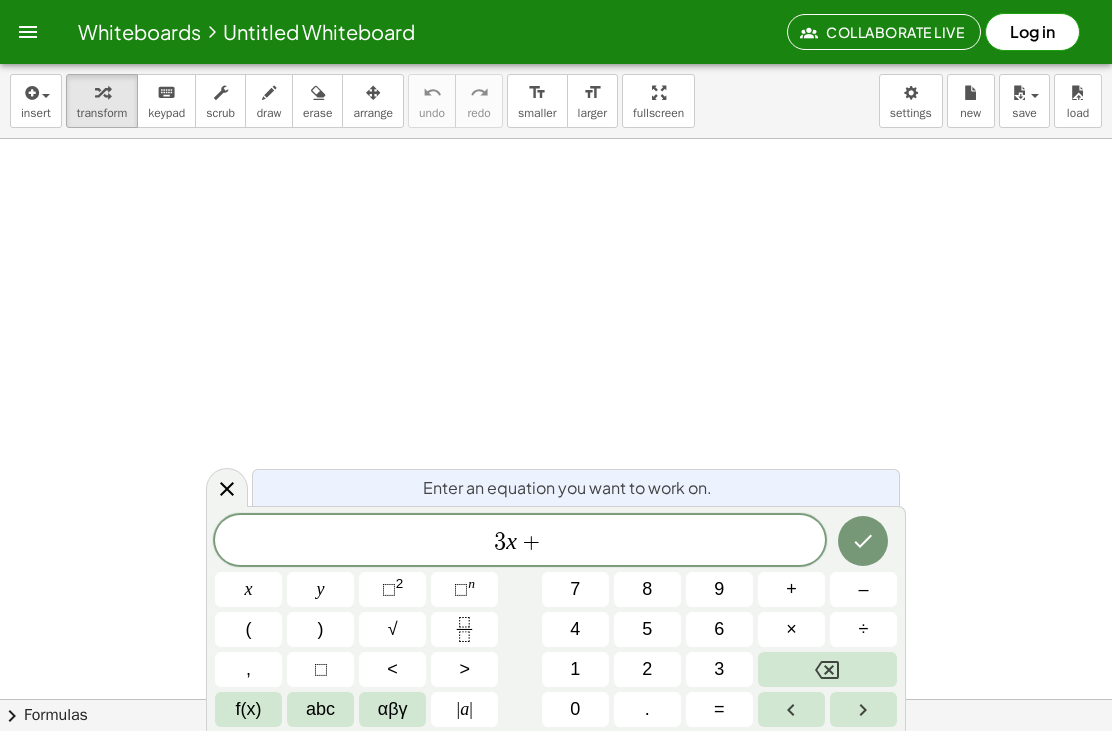 click on "2" at bounding box center (647, 669) 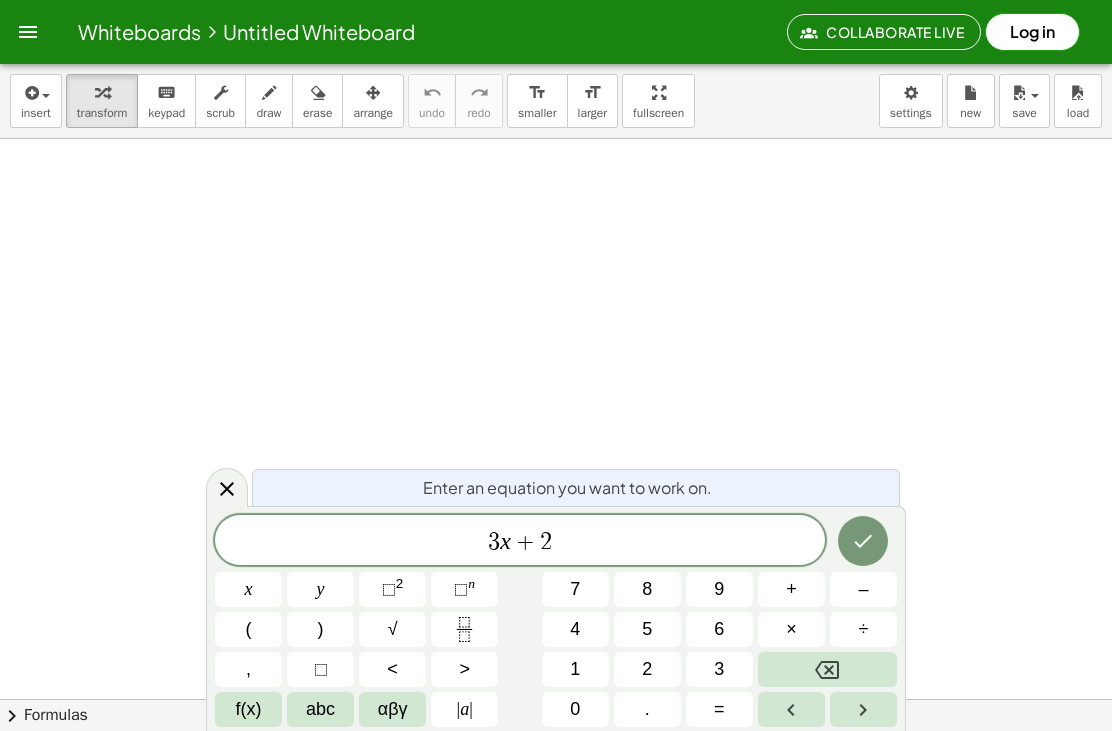 click on "=" at bounding box center (719, 709) 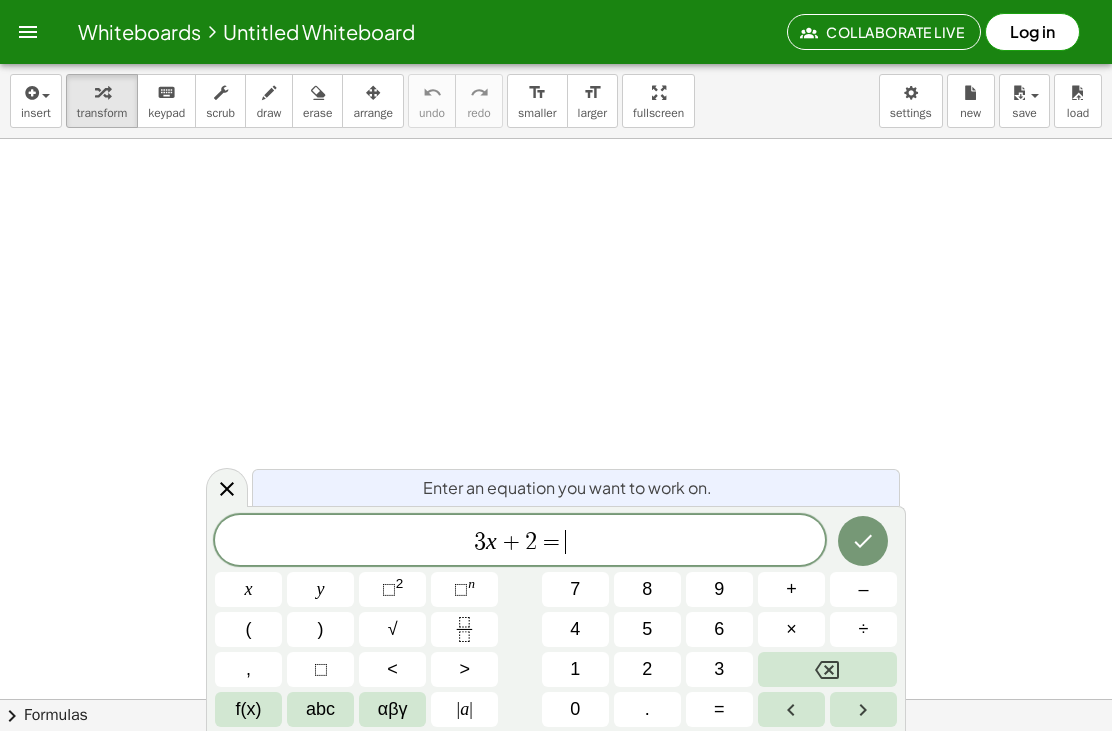 click on "–" at bounding box center [863, 589] 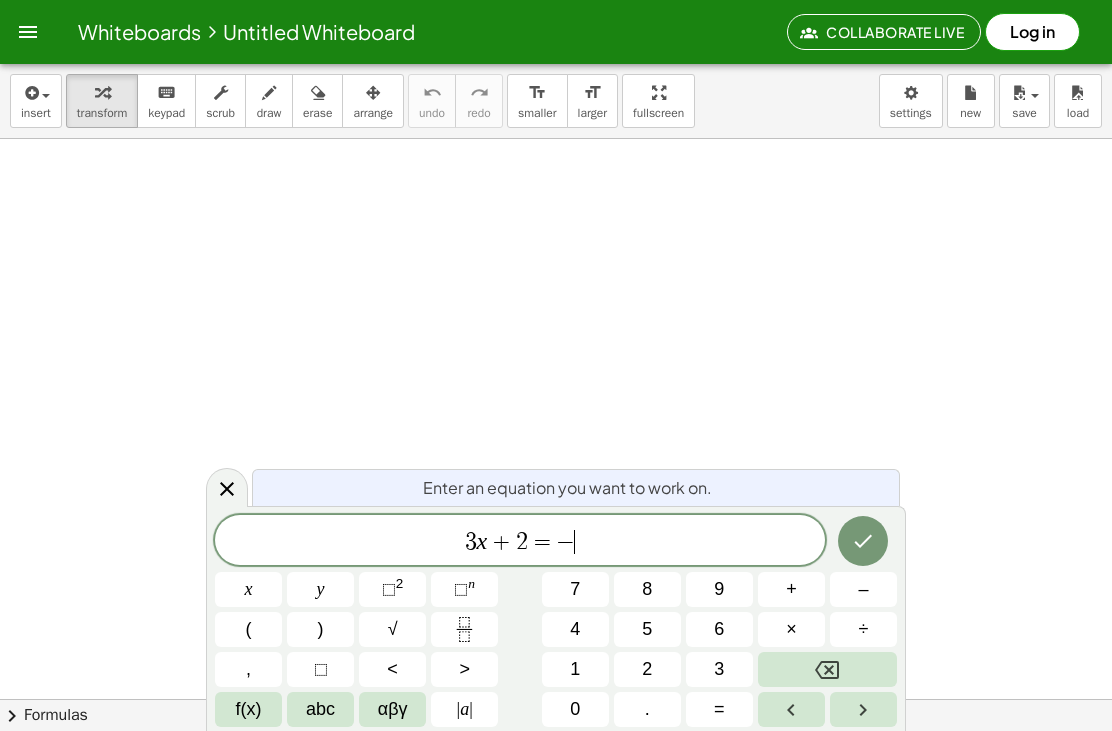 click on "2" at bounding box center (647, 669) 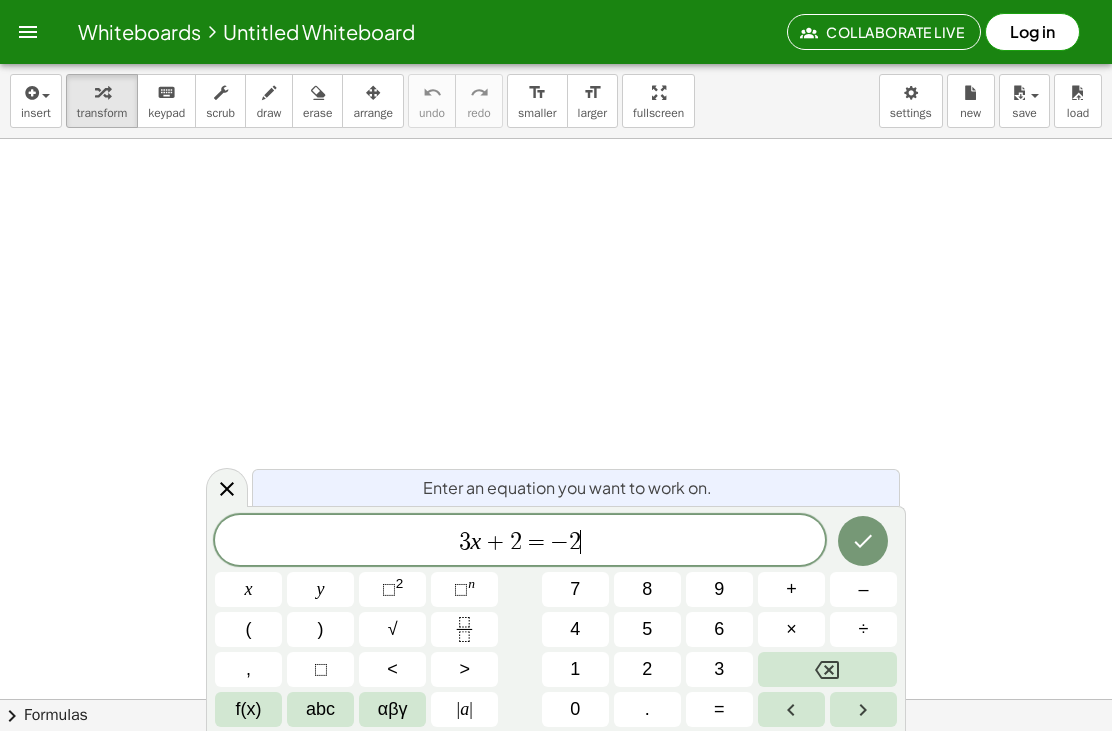 click on "x" at bounding box center [248, 589] 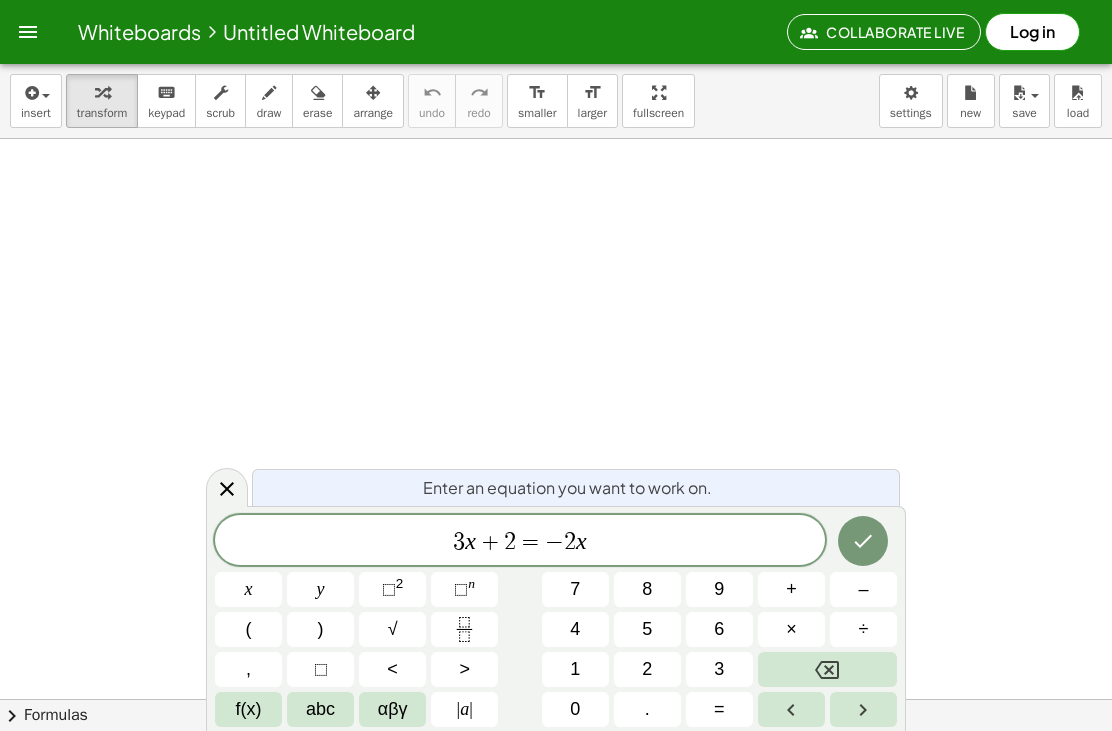 click on "+" at bounding box center (791, 589) 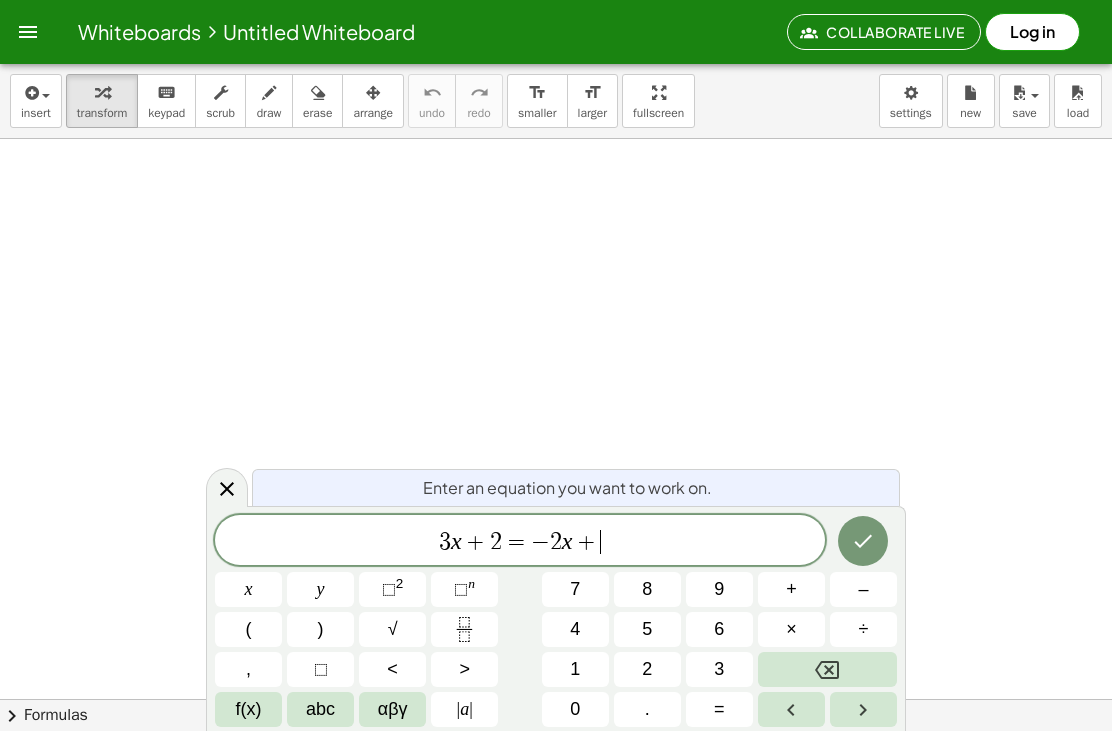 click on "5" at bounding box center [647, 629] 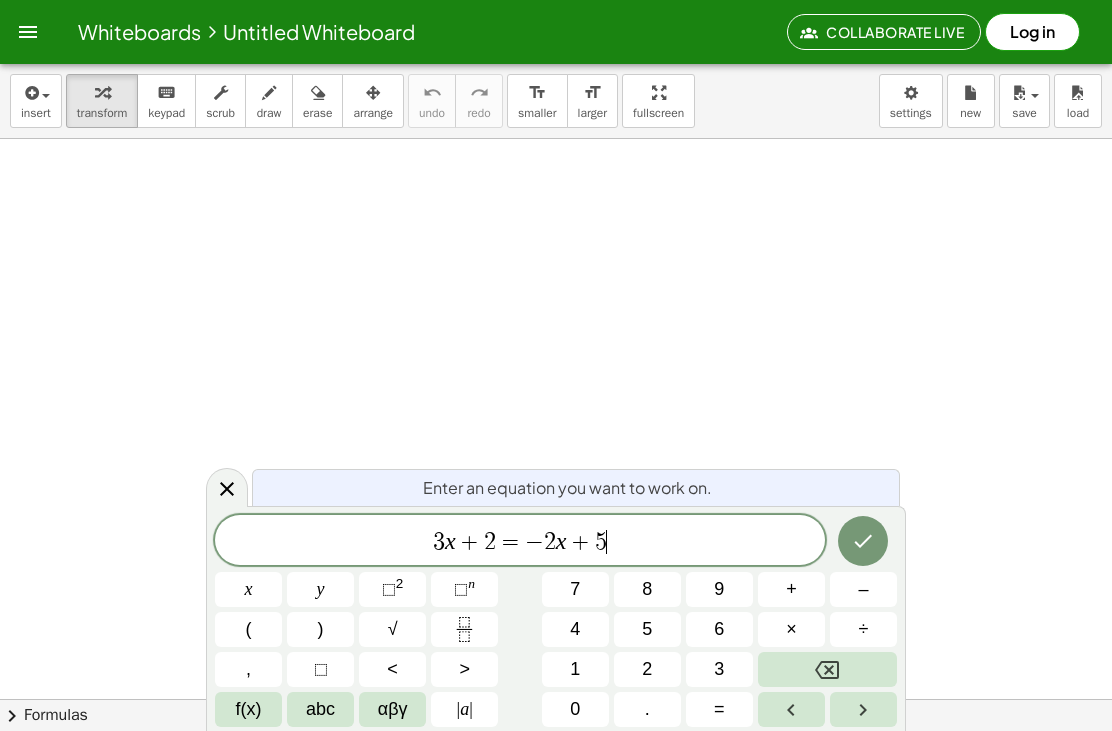 click 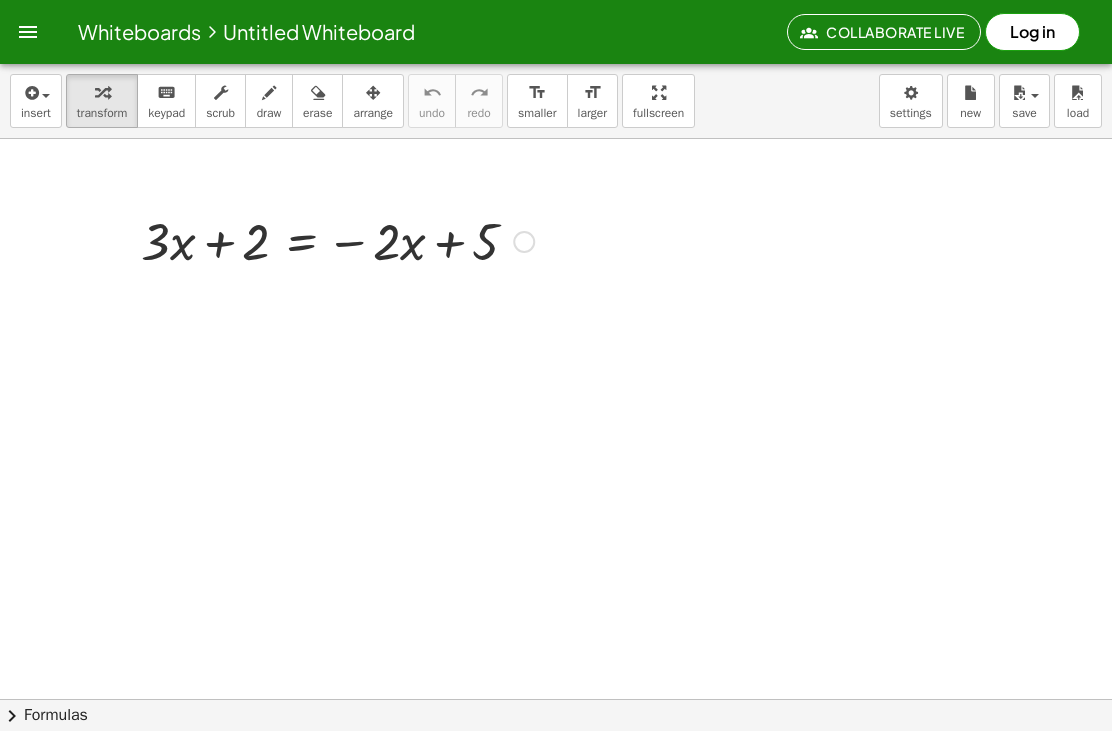 click on "chevron_right  Formulas" 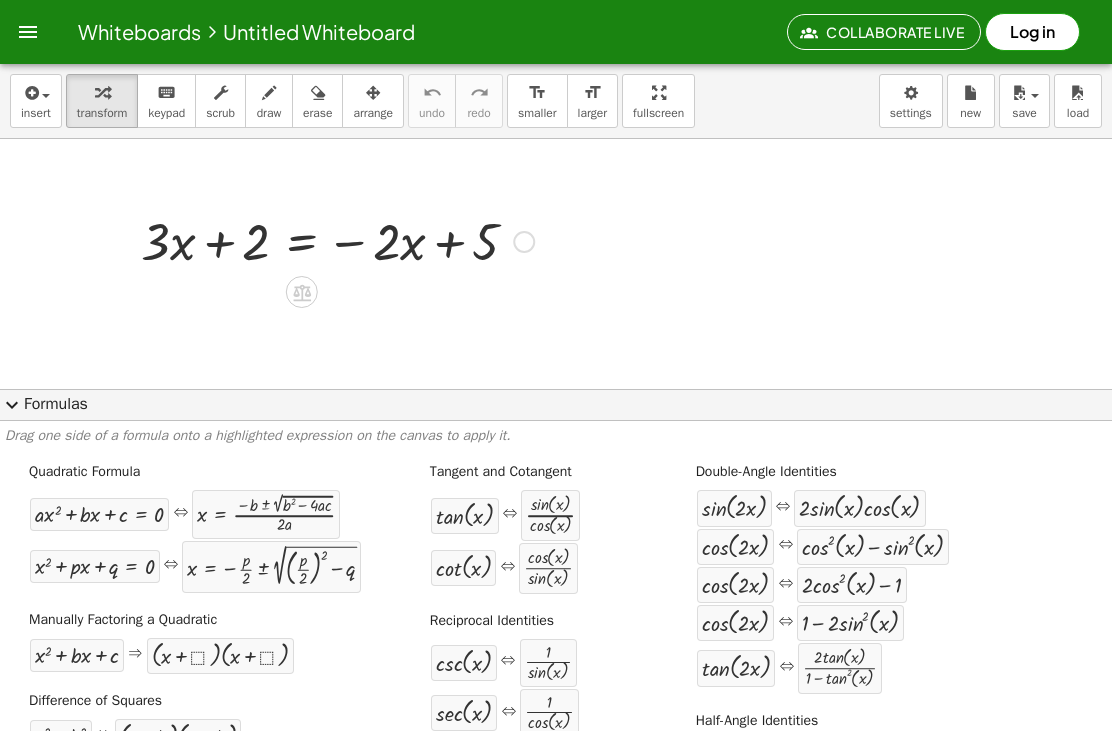 click on "expand_more" at bounding box center (12, 405) 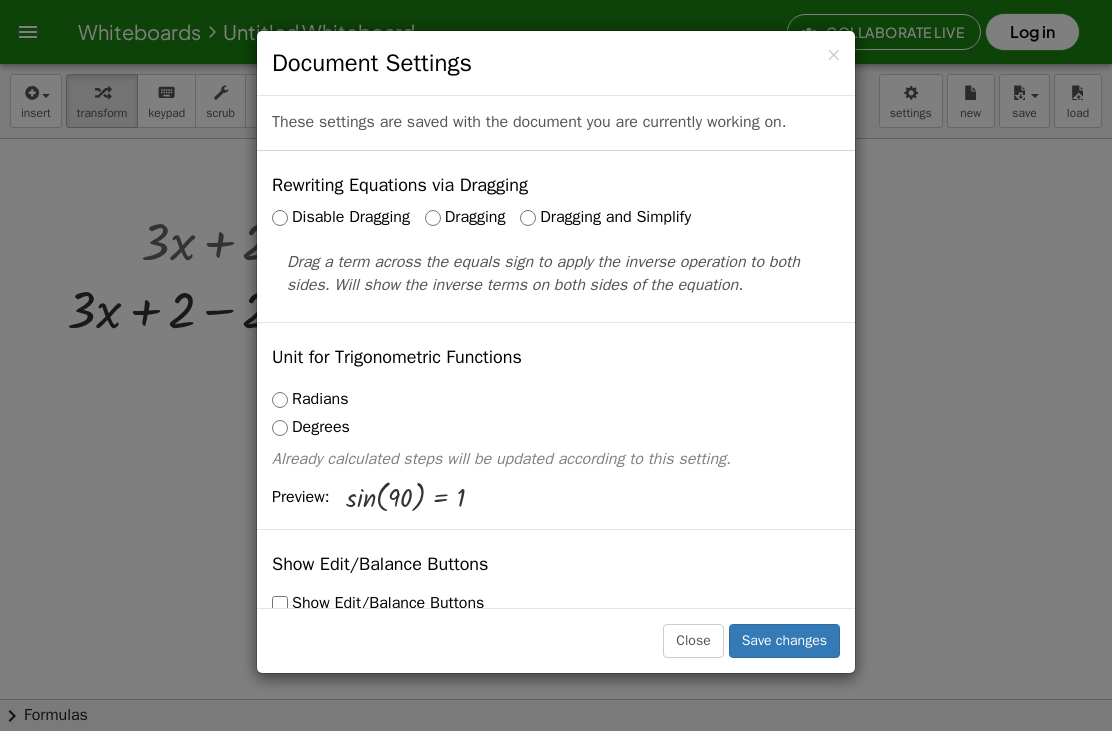 scroll, scrollTop: 0, scrollLeft: 0, axis: both 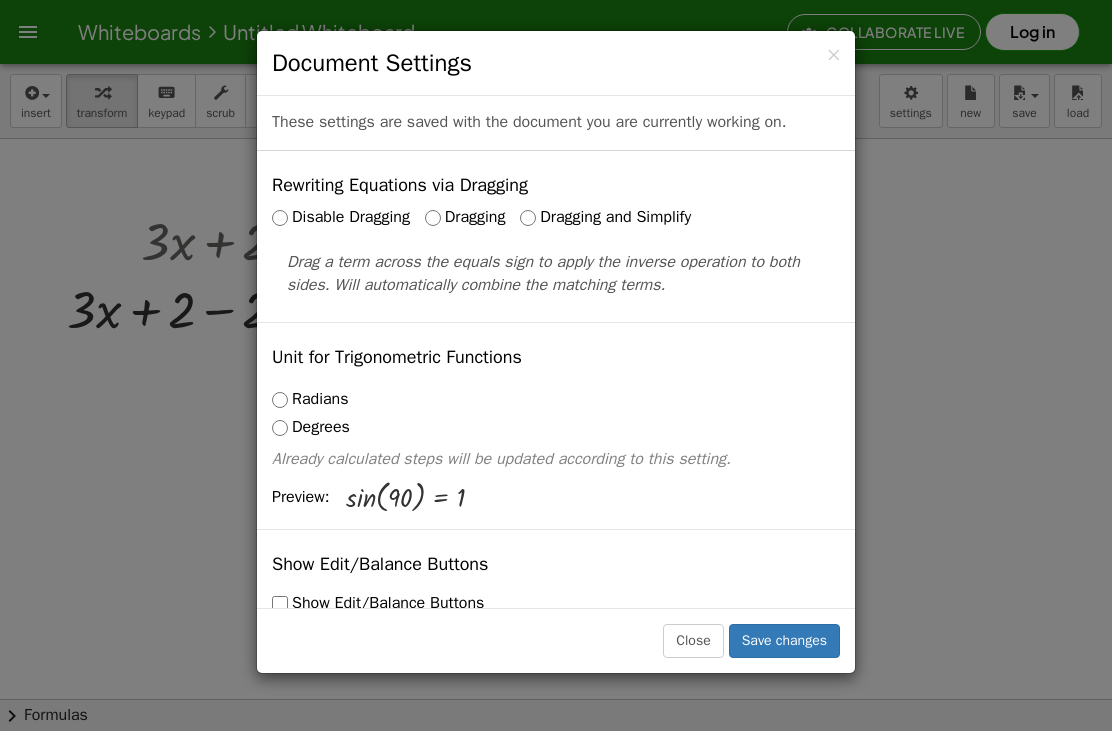 click on "Save changes" at bounding box center (784, 641) 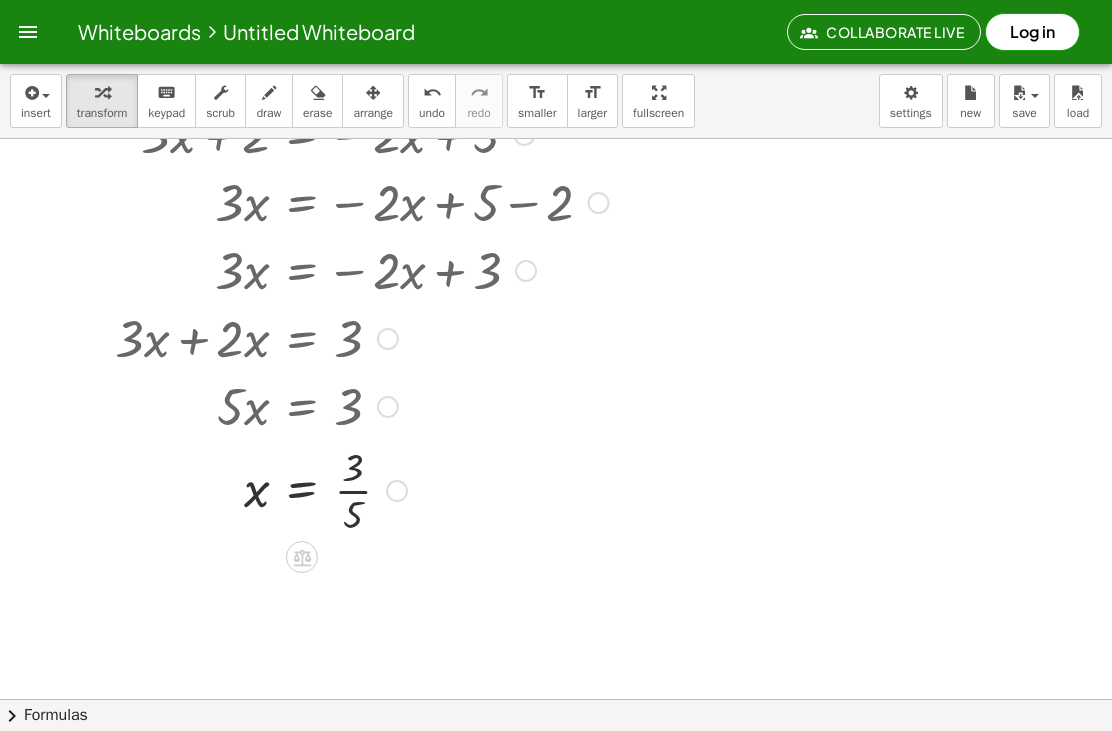 scroll, scrollTop: 278, scrollLeft: 0, axis: vertical 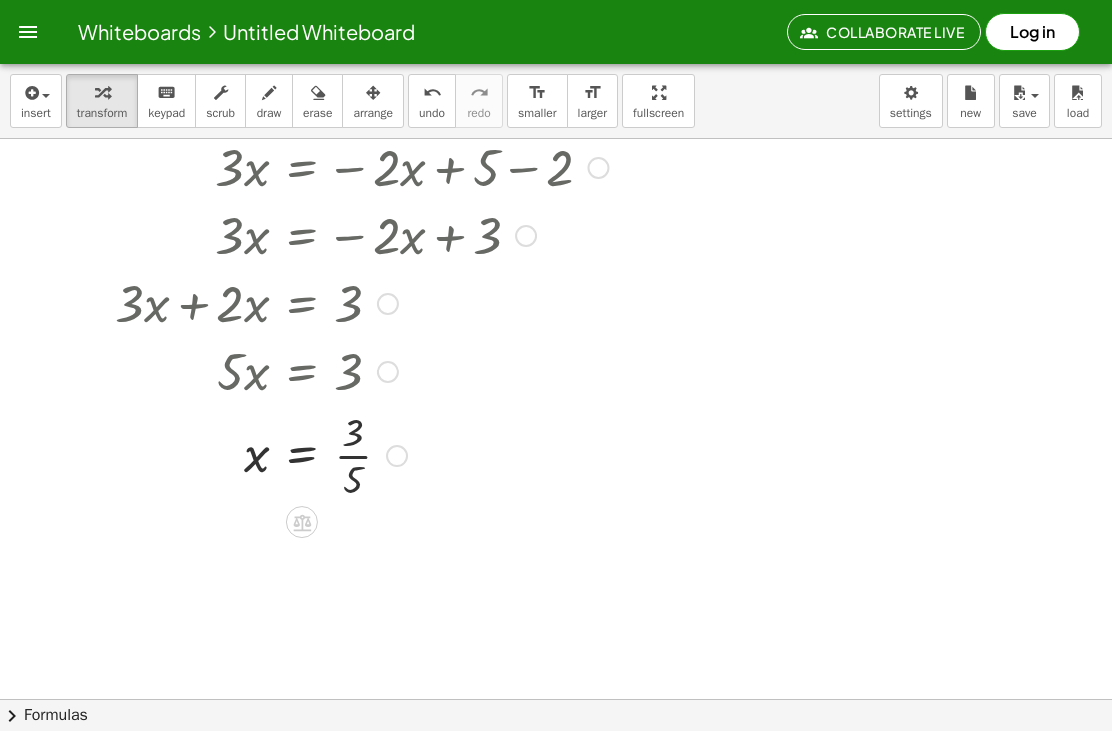 click 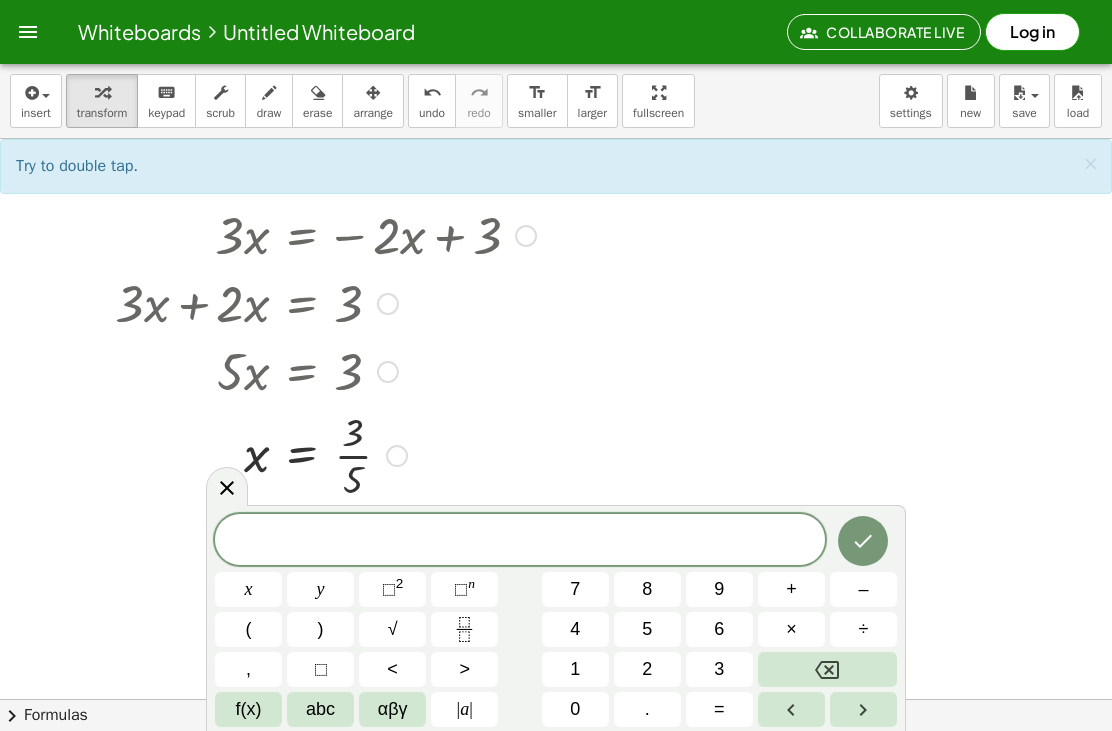 click 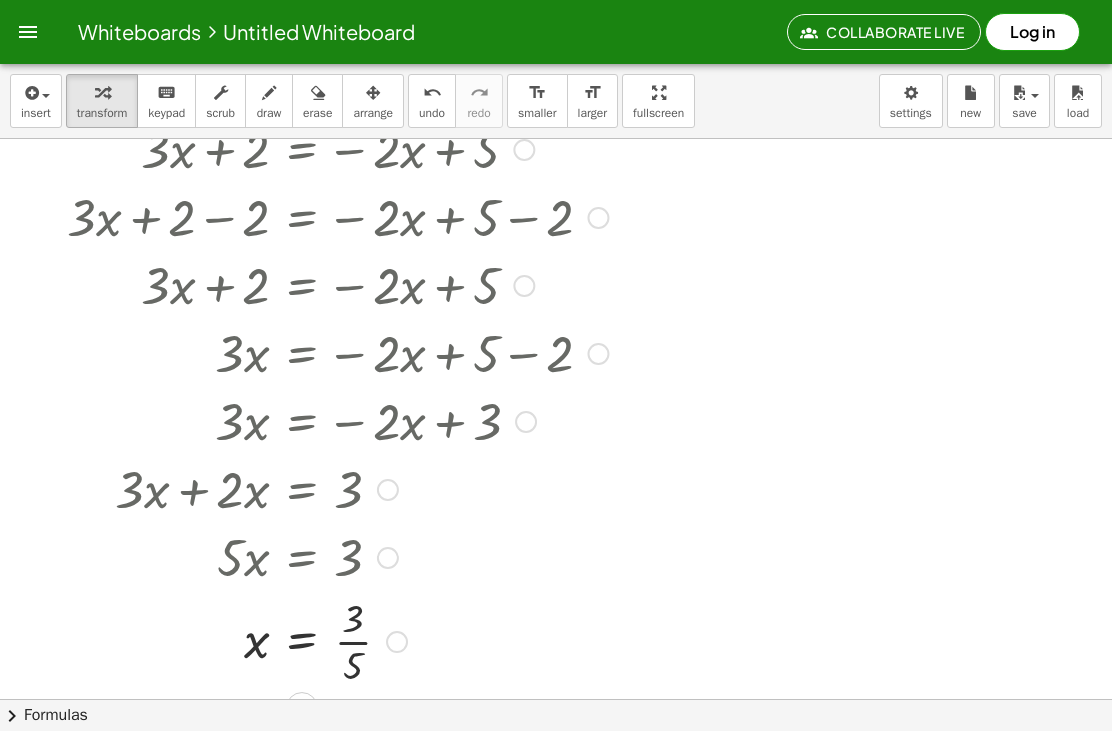 scroll, scrollTop: 89, scrollLeft: 0, axis: vertical 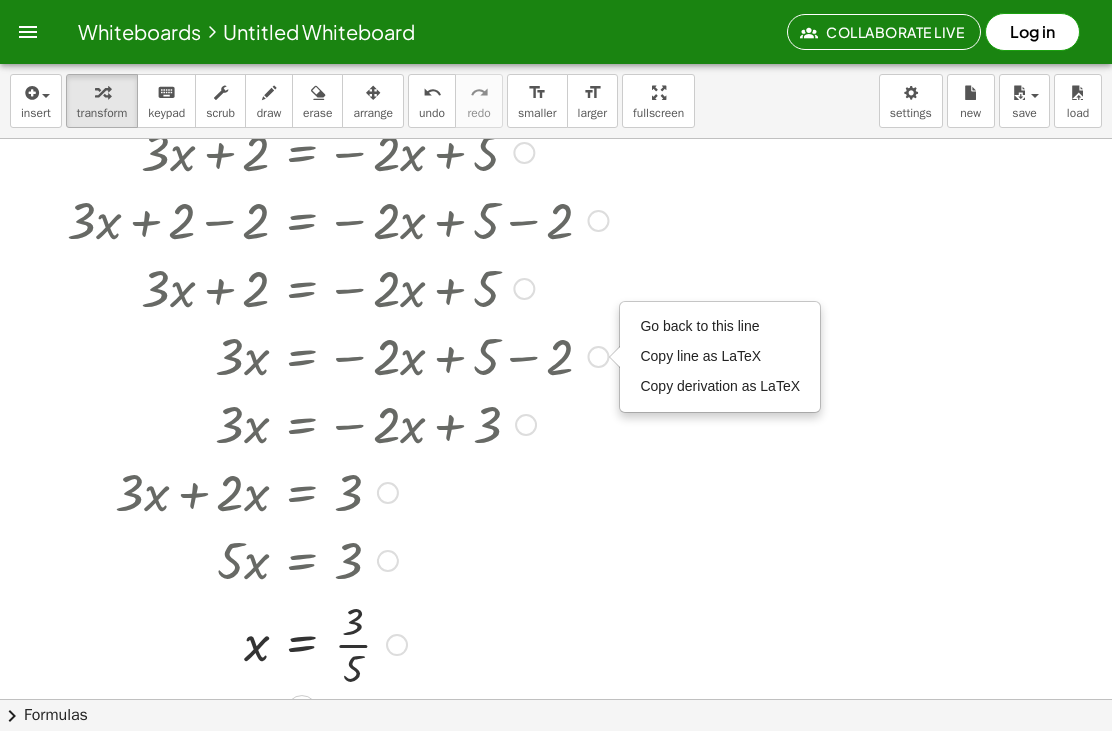 click at bounding box center [337, 219] 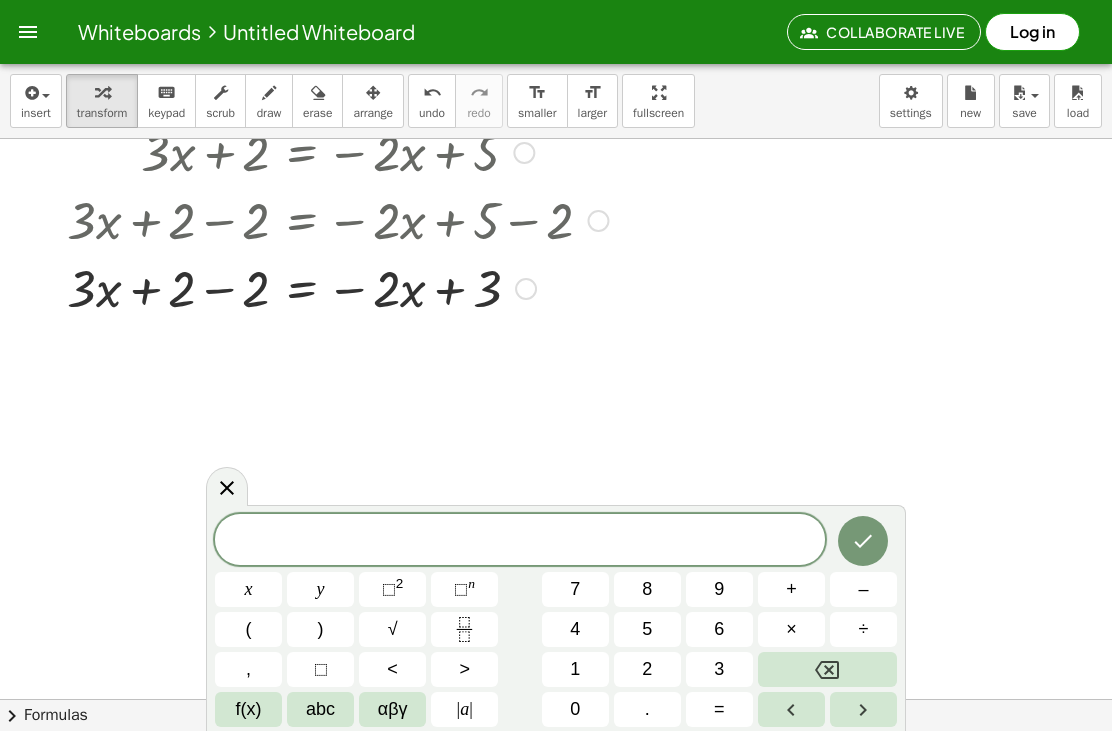 click 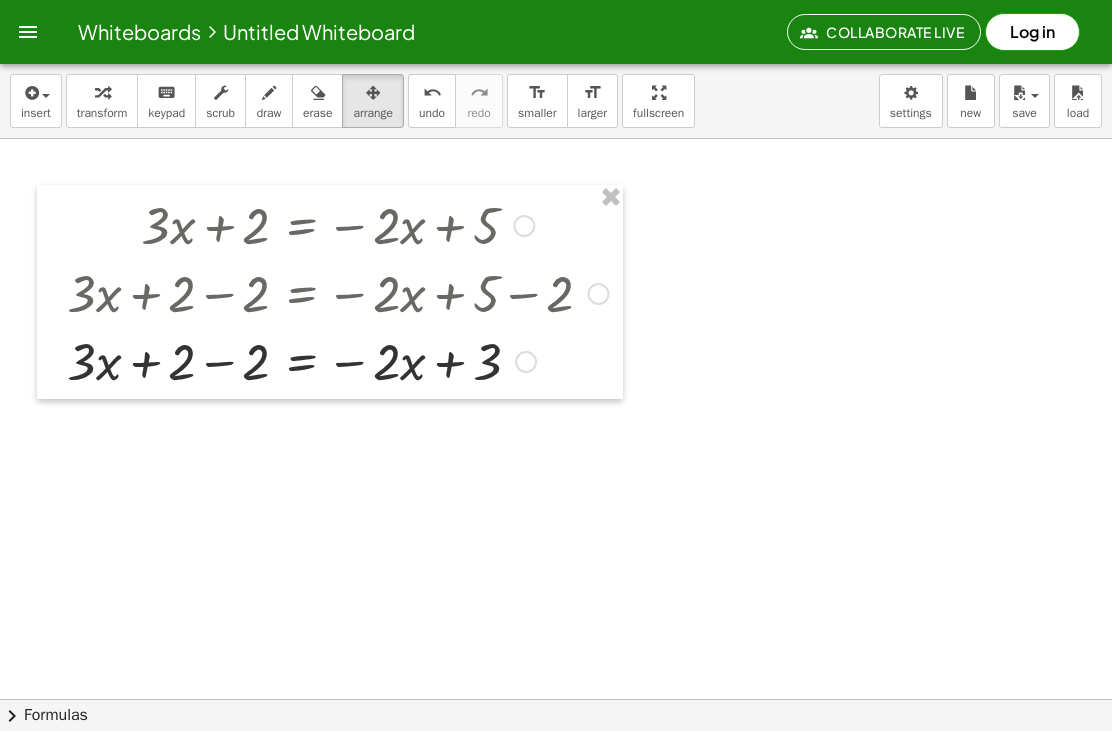 scroll, scrollTop: 0, scrollLeft: 0, axis: both 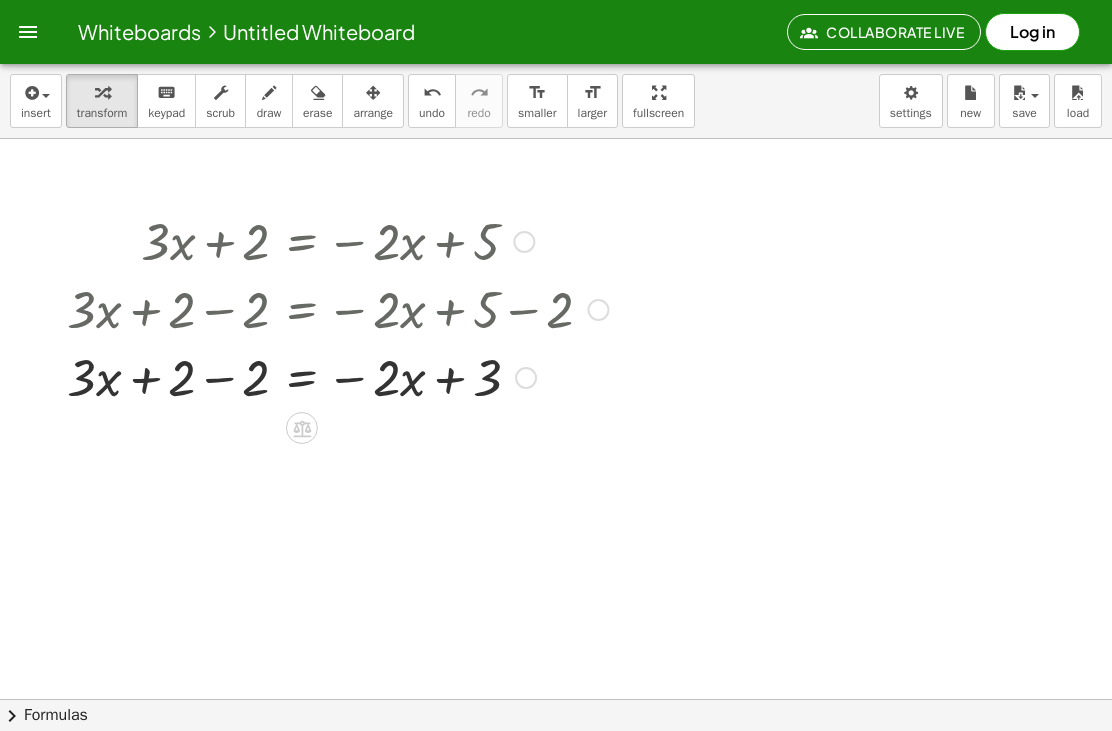 click at bounding box center [30, 93] 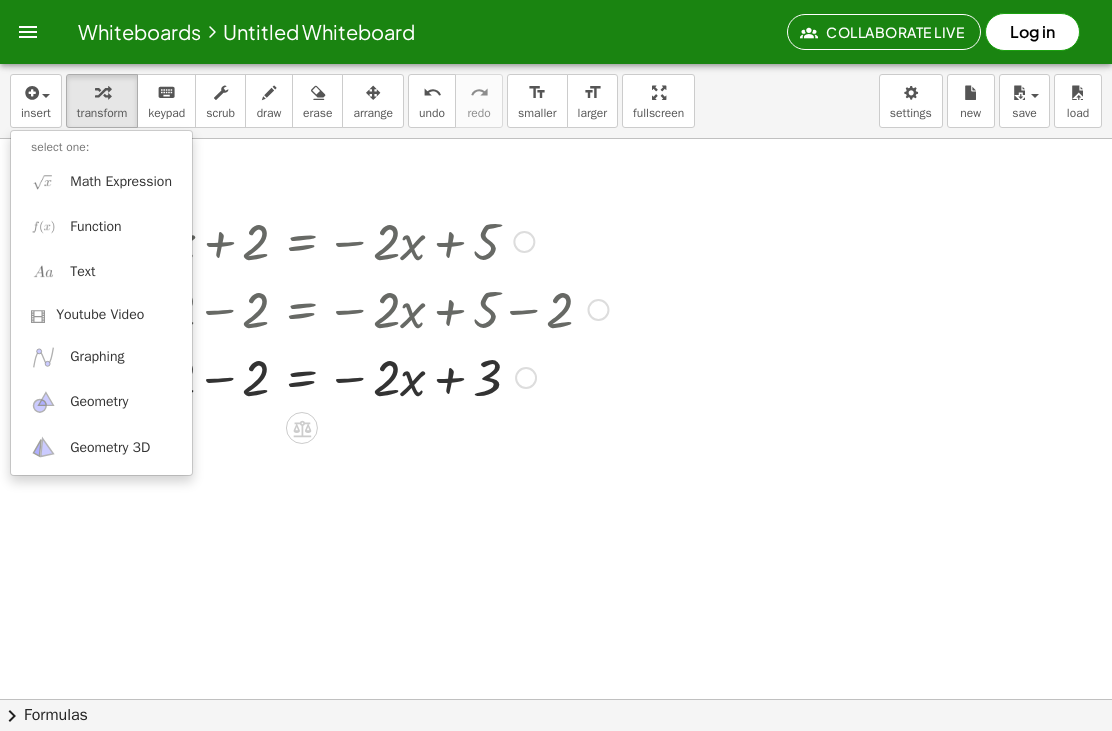 click on "Function" at bounding box center [101, 226] 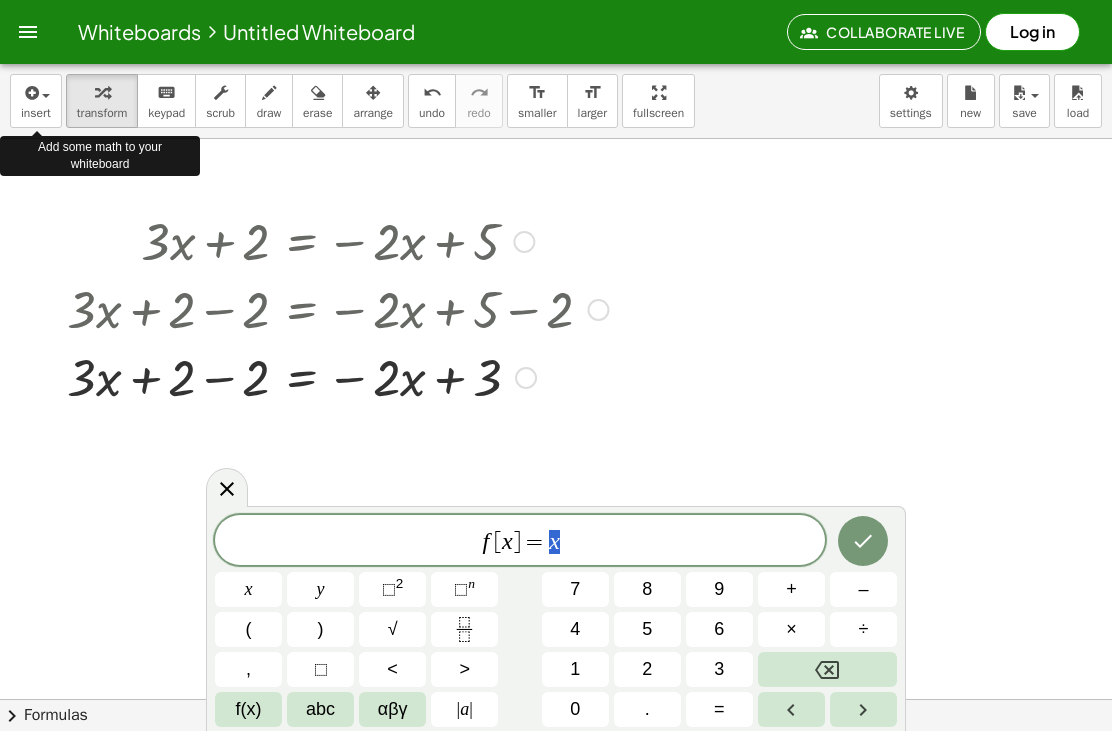 click on "insert" at bounding box center [36, 113] 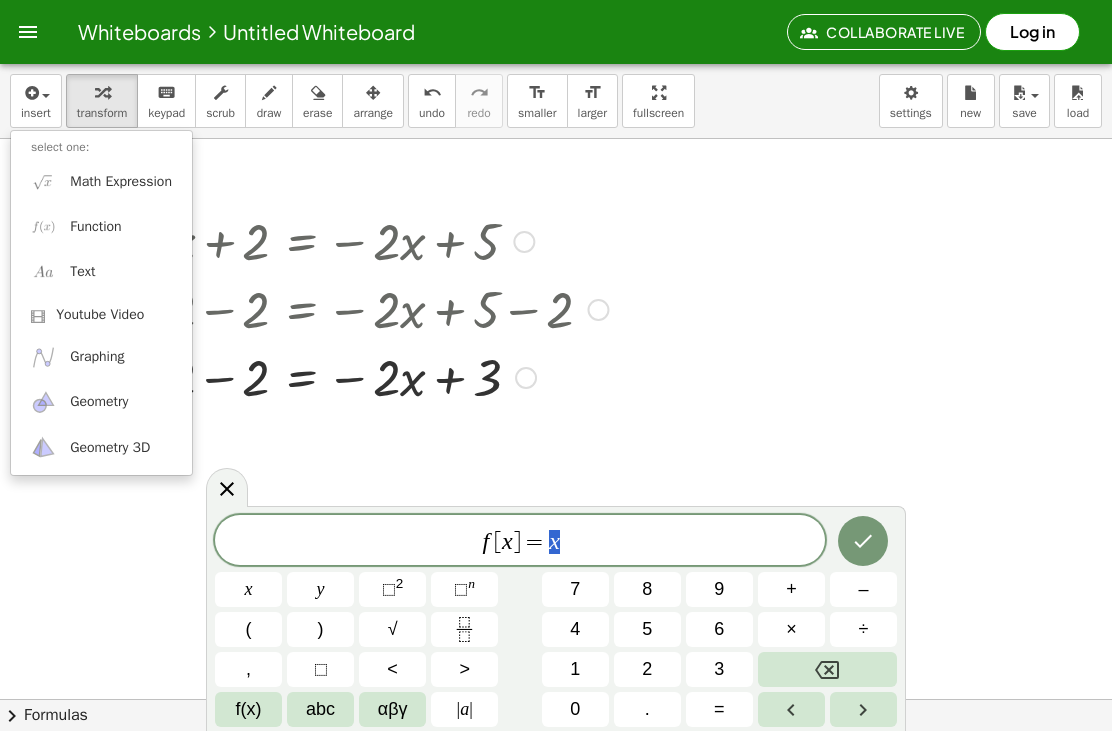 click at bounding box center [556, 365] 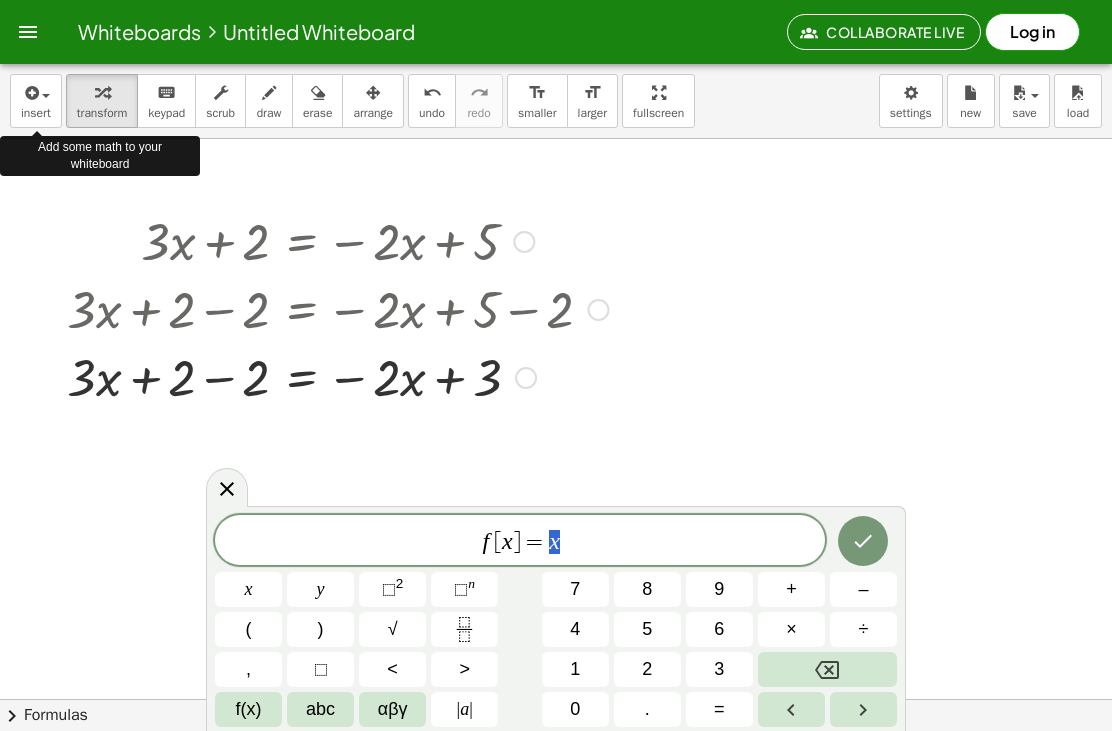 click on "insert" at bounding box center (36, 113) 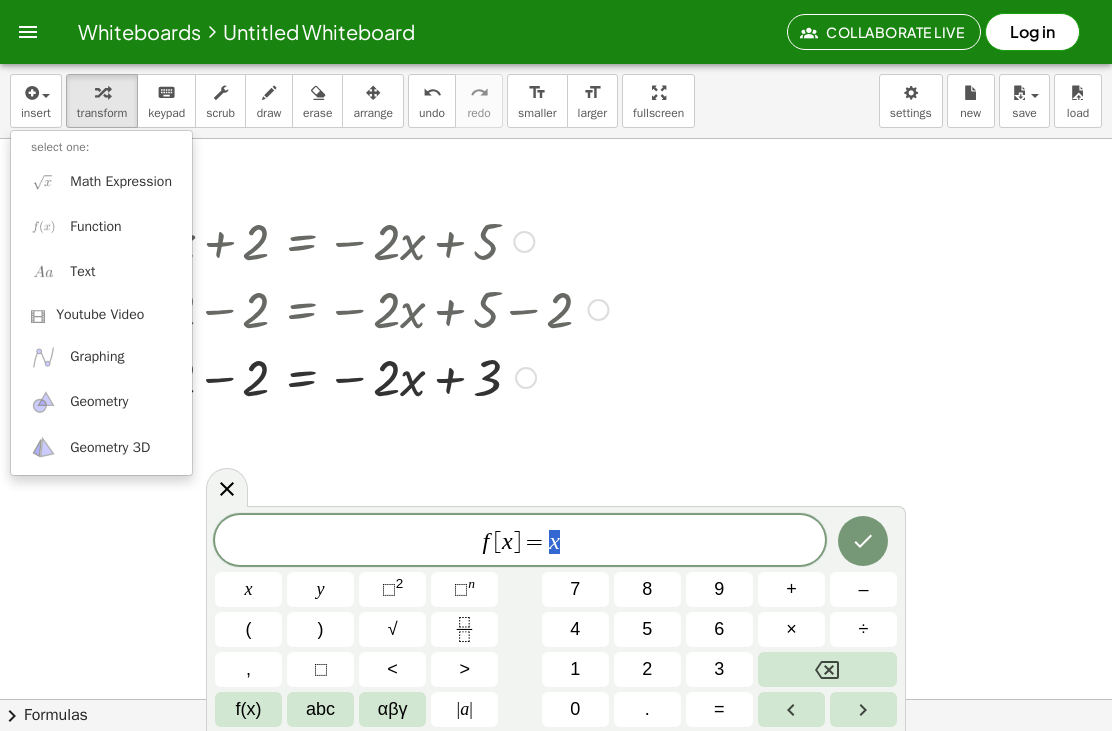 click on "Math Expression" at bounding box center (121, 182) 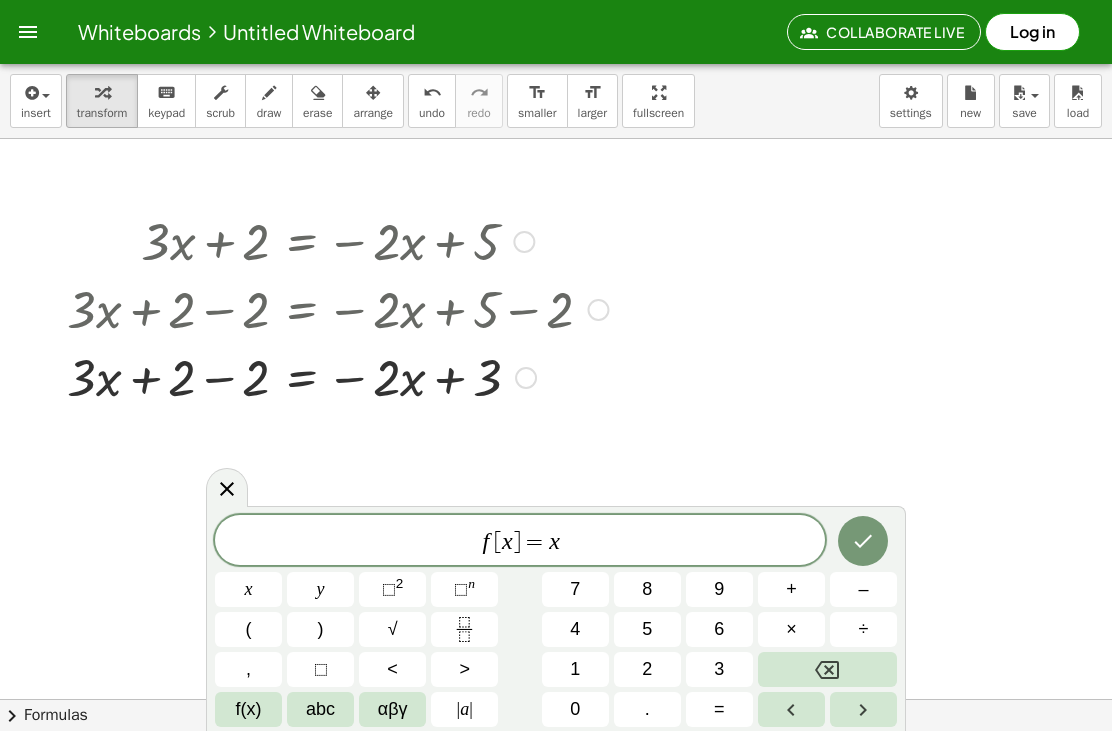 click on "f [ x ] = x" at bounding box center (520, 542) 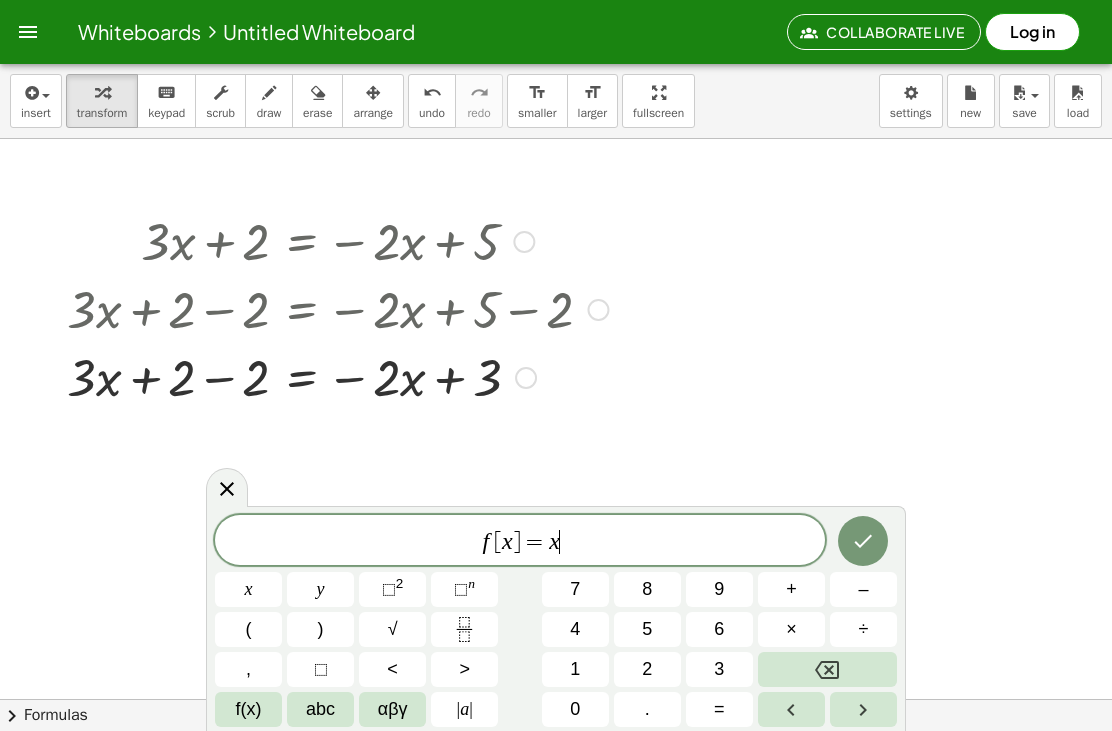 click at bounding box center (827, 669) 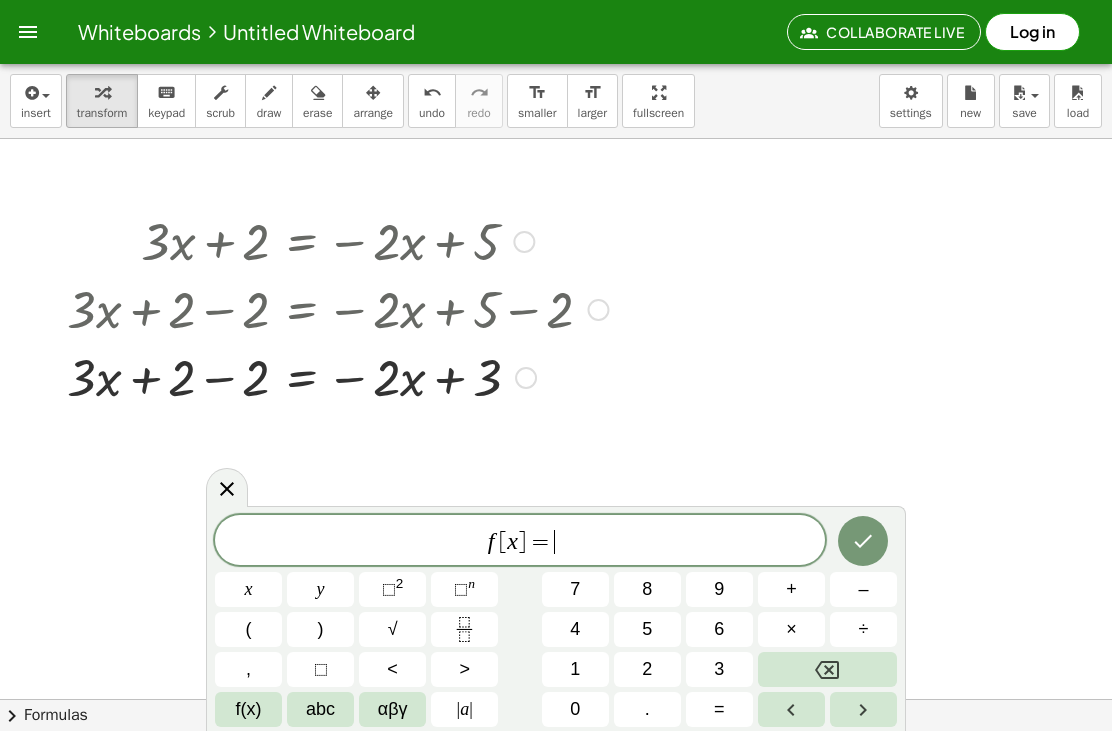 click on "f [ x ] = ​ x y ⬚ 2 ⬚ n 7 8 9 + – ( ) √ 4 5 6 × ÷ , ⬚ < > 1 2 3 f(x) abc αβγ | a | 0 . =" at bounding box center (556, 621) 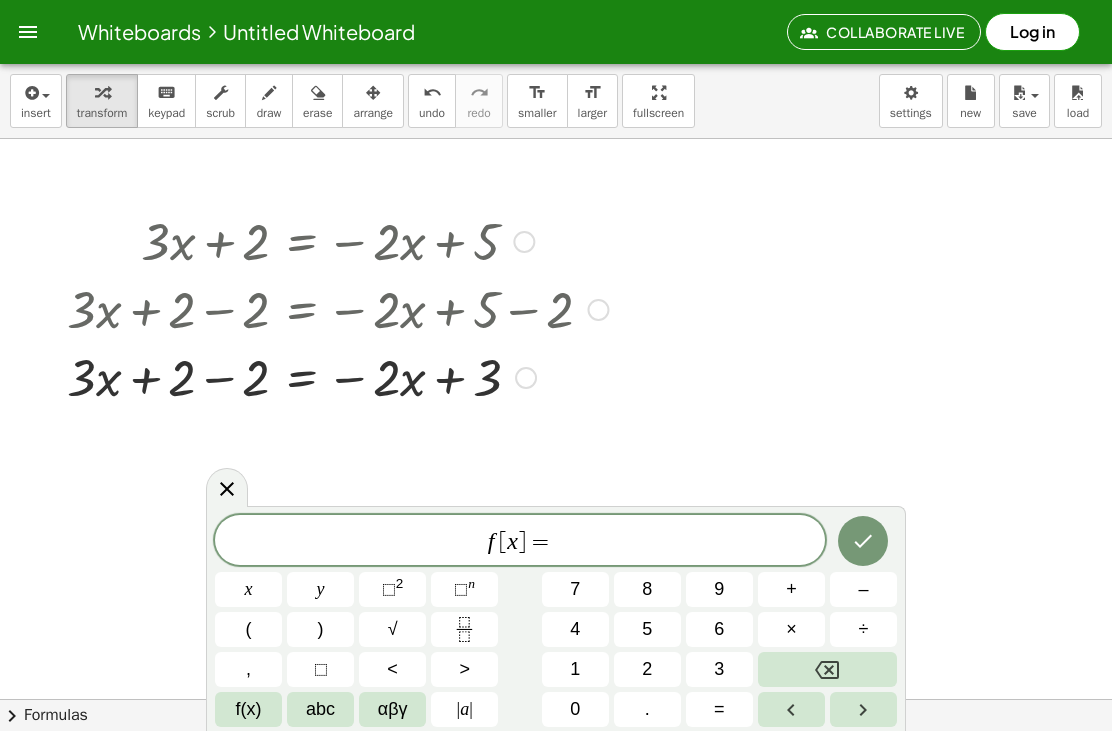 click at bounding box center [827, 669] 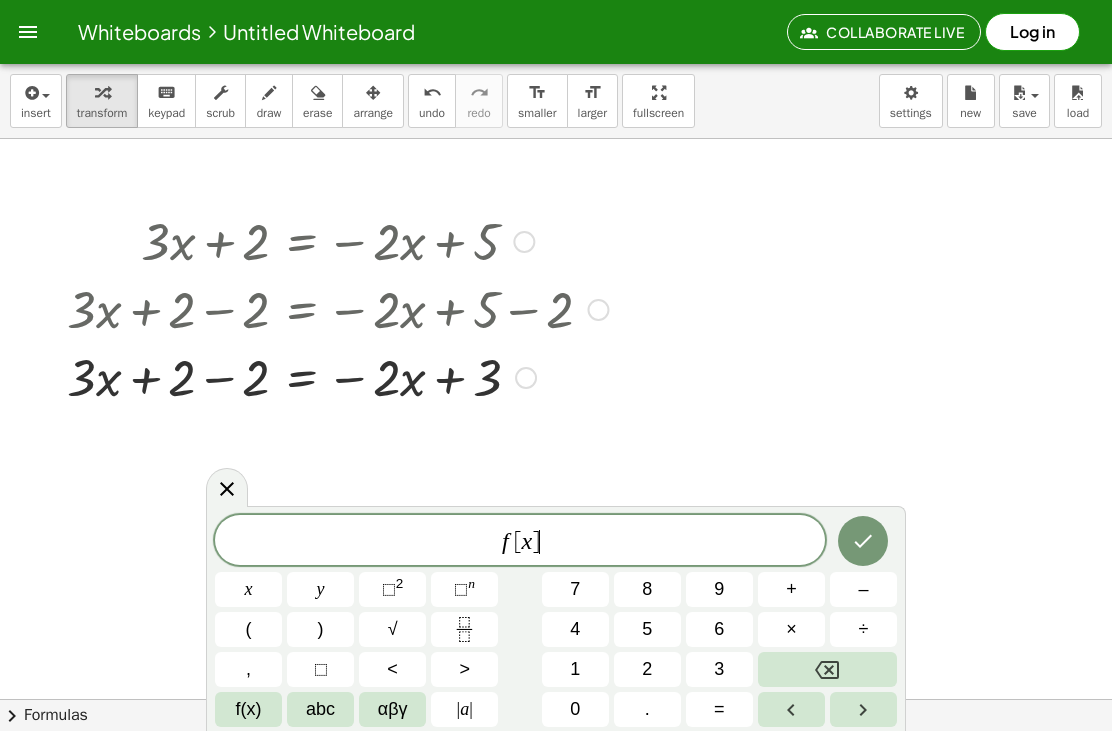 click at bounding box center [827, 669] 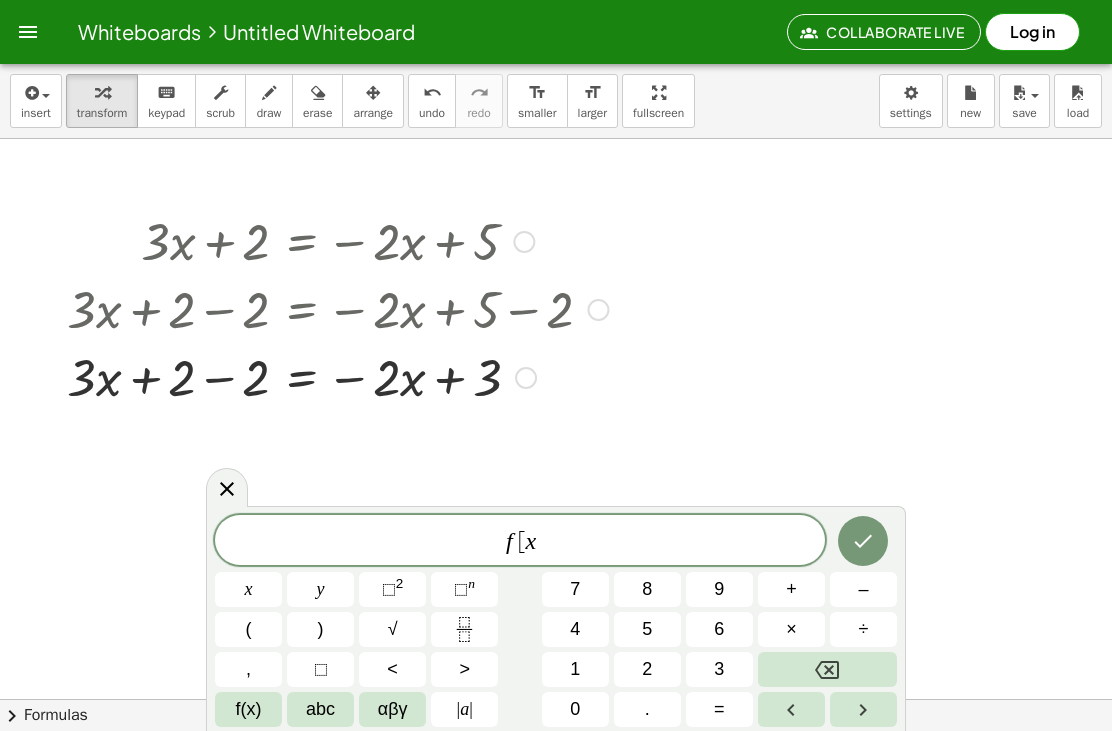 click on "abc" at bounding box center [320, 709] 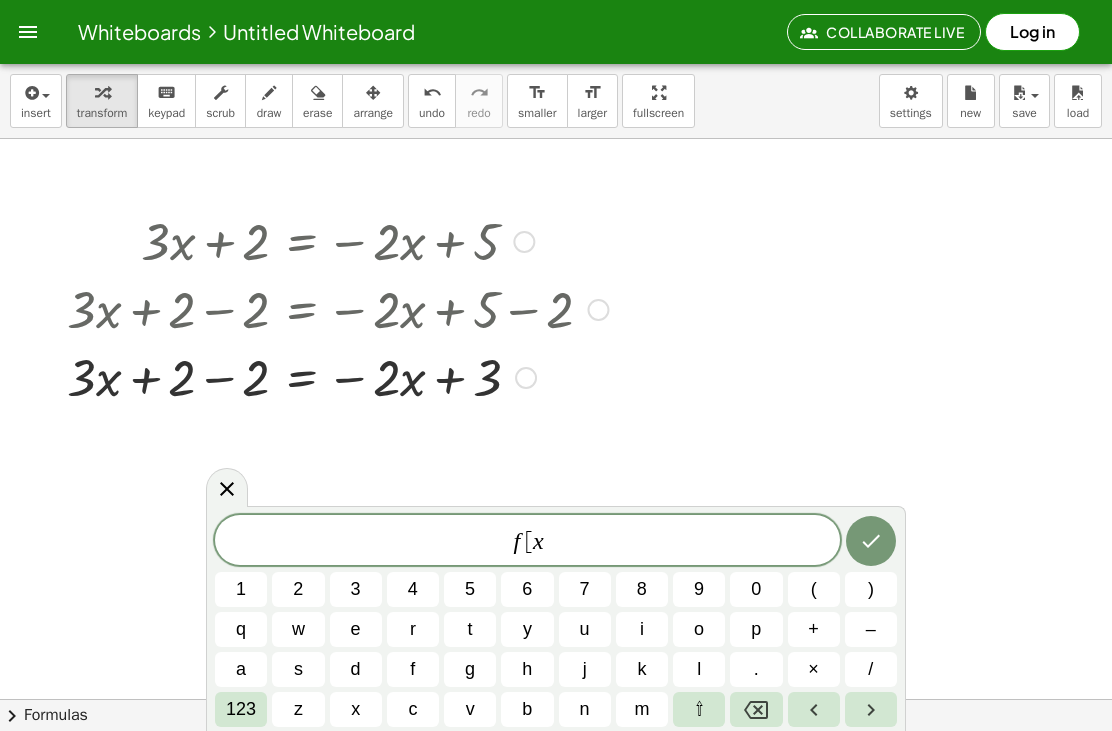 click on "123" at bounding box center (241, 709) 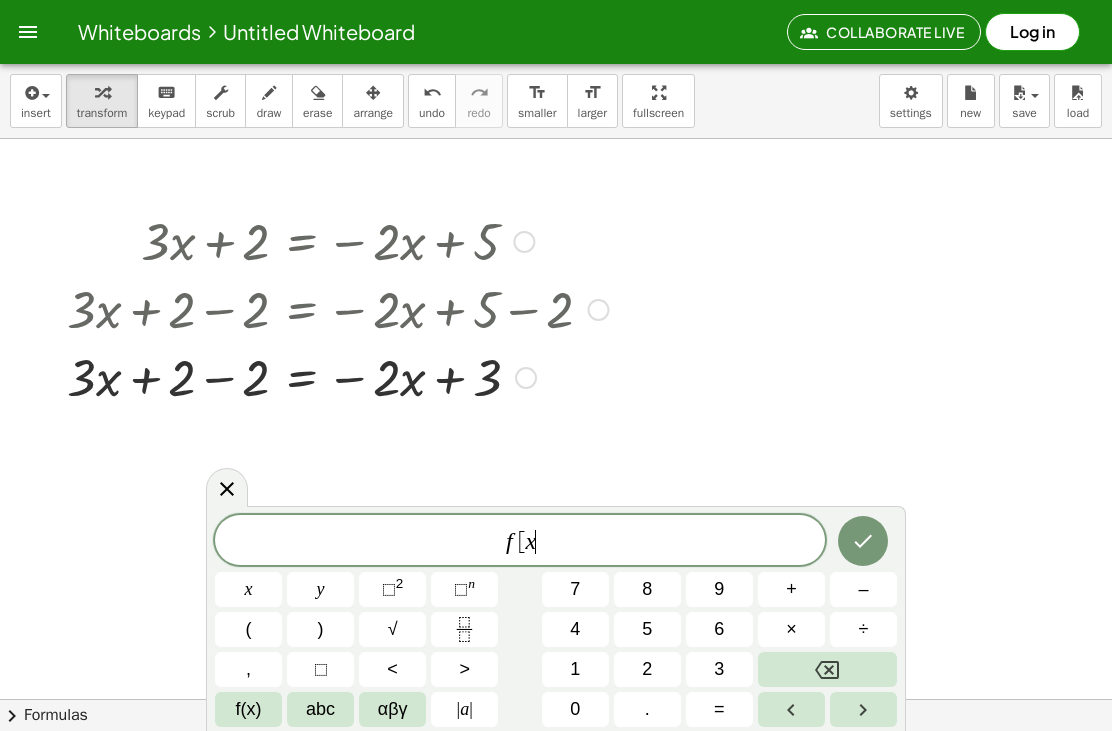 click on "f(x)" at bounding box center [249, 709] 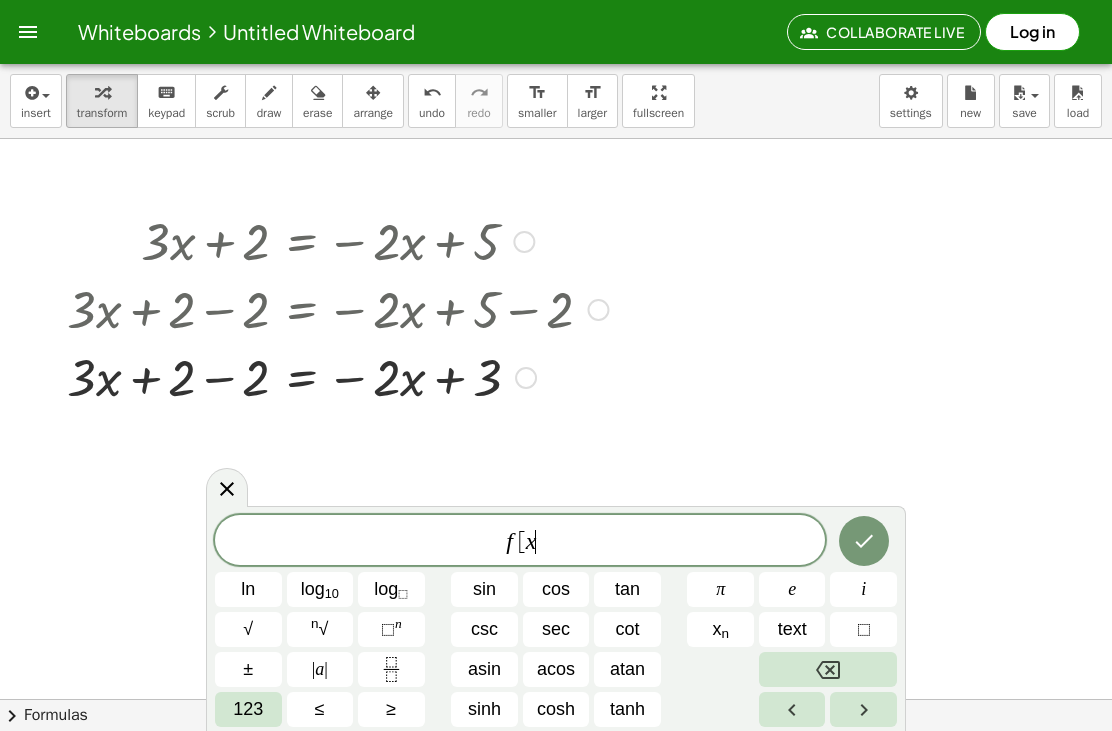 click on "123" at bounding box center (248, 709) 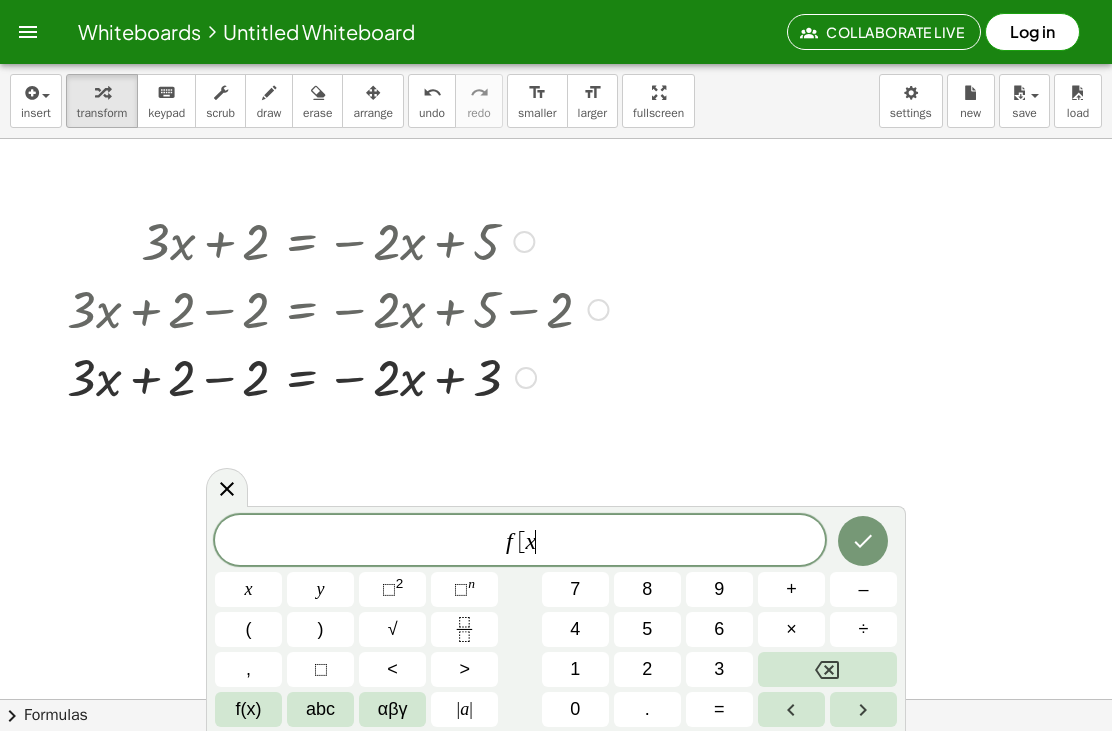 click on "αβγ" at bounding box center (392, 709) 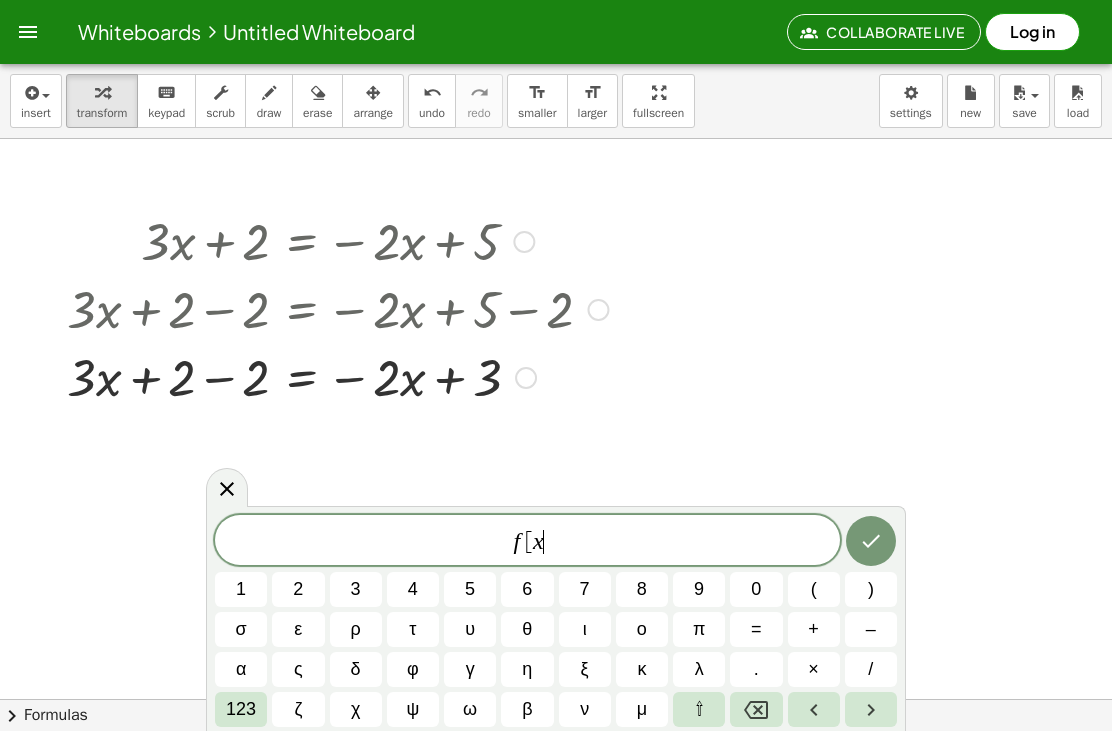 click on "123" at bounding box center [241, 709] 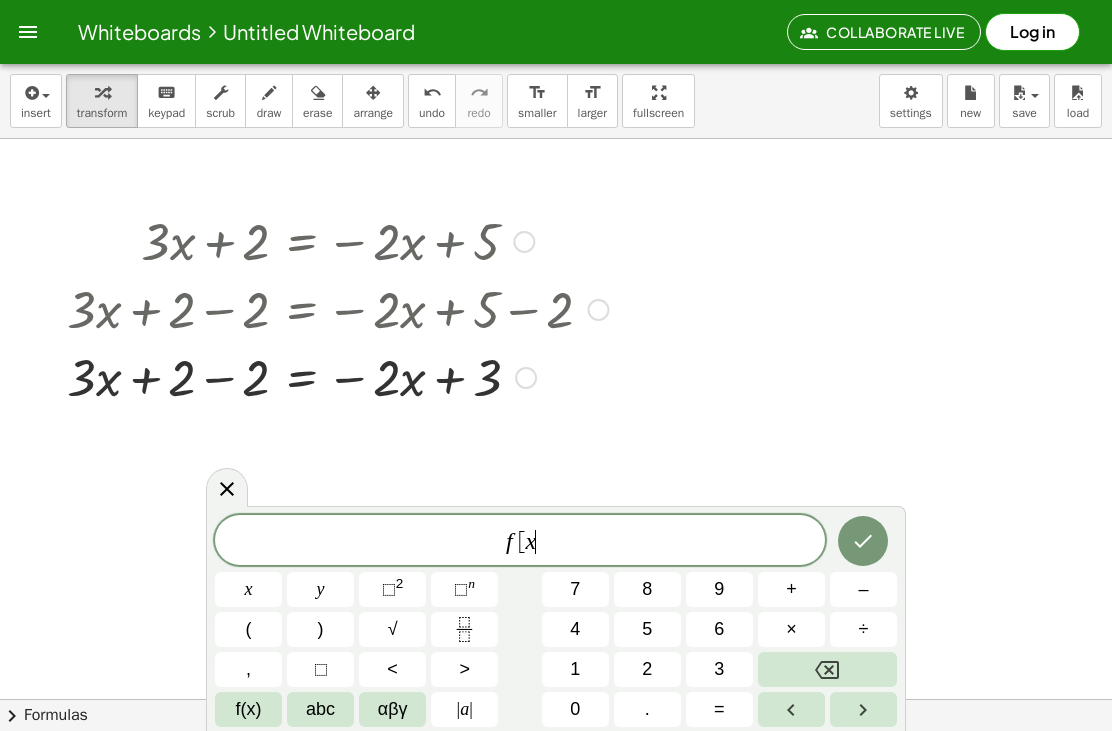 click on "f(x)" at bounding box center (249, 709) 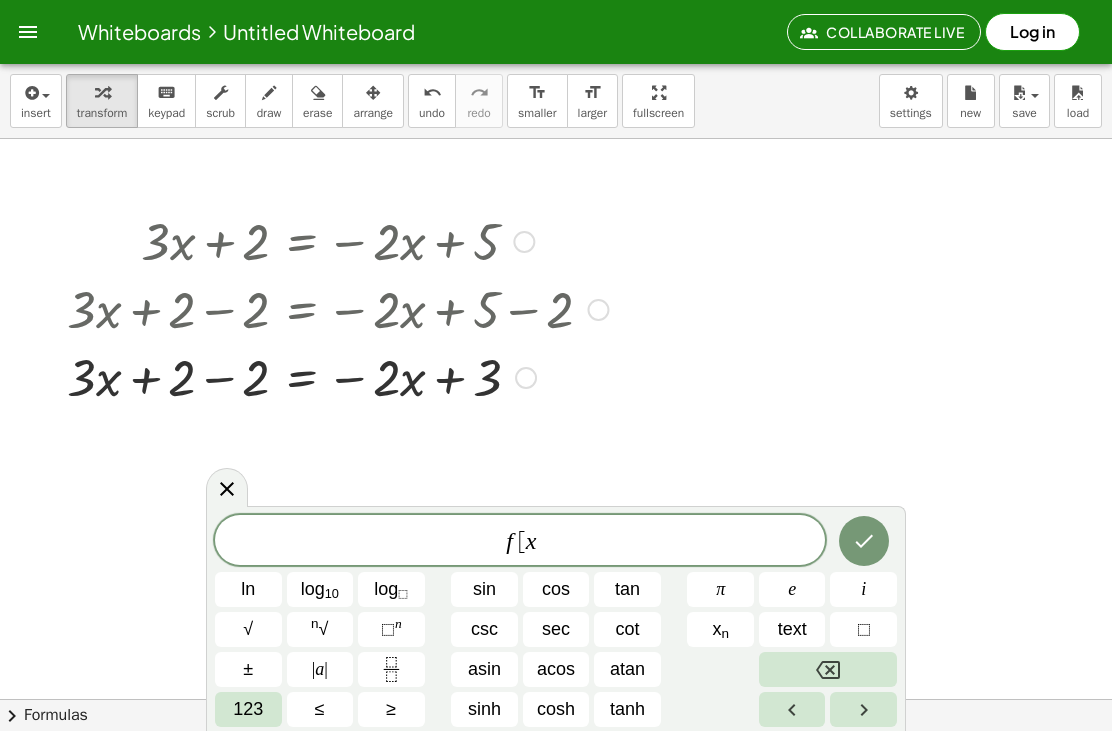 click on "123" at bounding box center (248, 709) 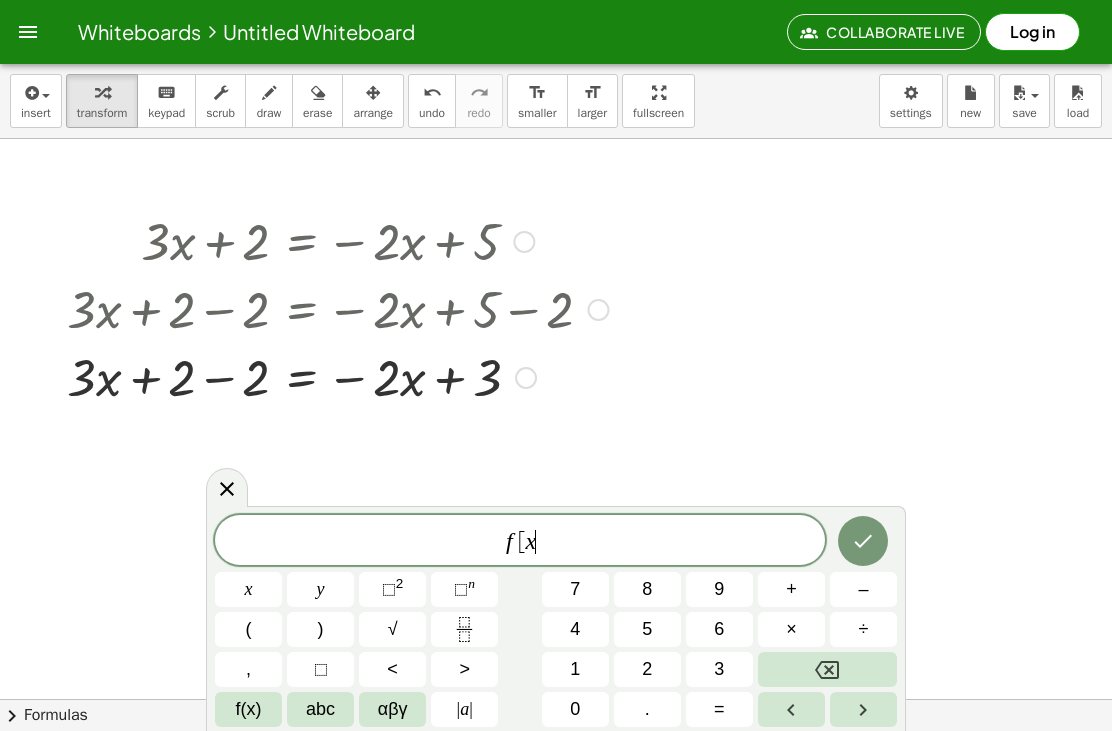 click on "abc" at bounding box center (320, 709) 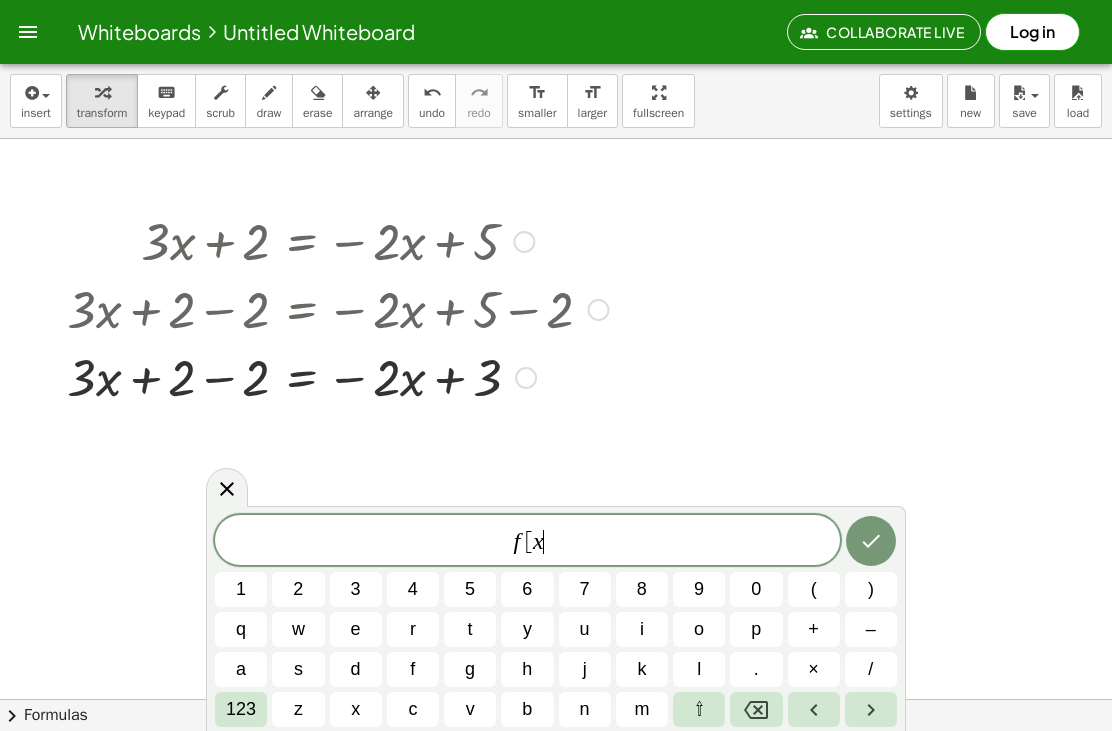 click on "123" at bounding box center [241, 709] 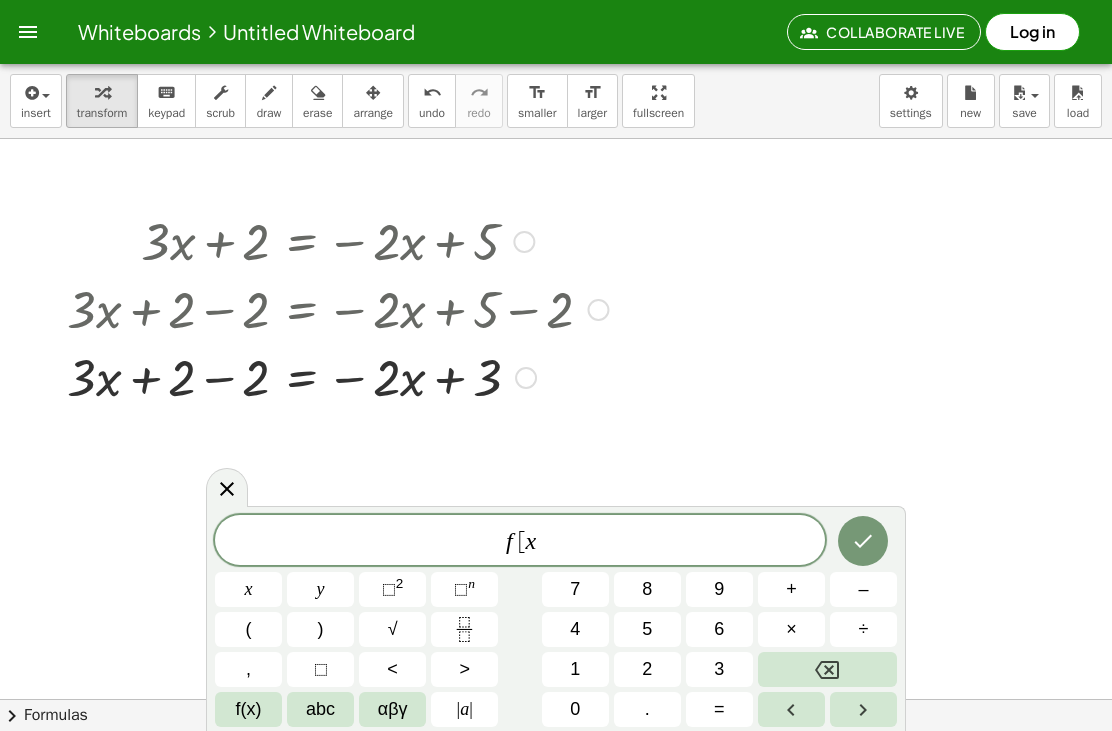 click on "αβγ" at bounding box center [393, 709] 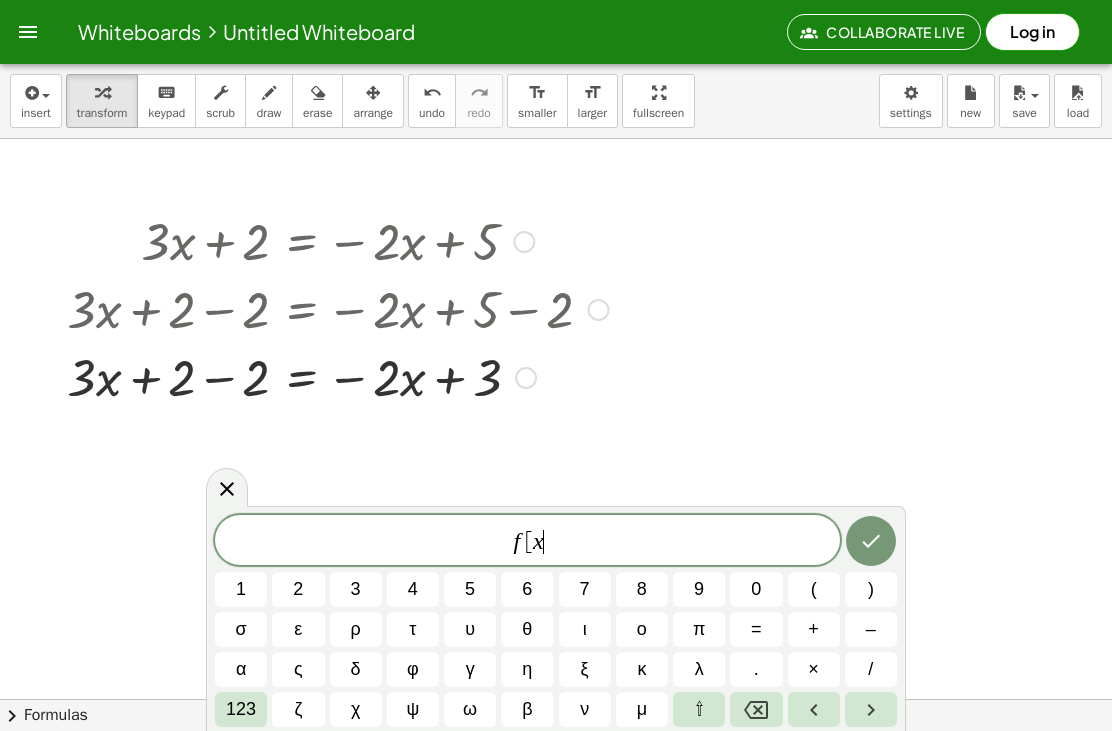 click on "123" at bounding box center (241, 709) 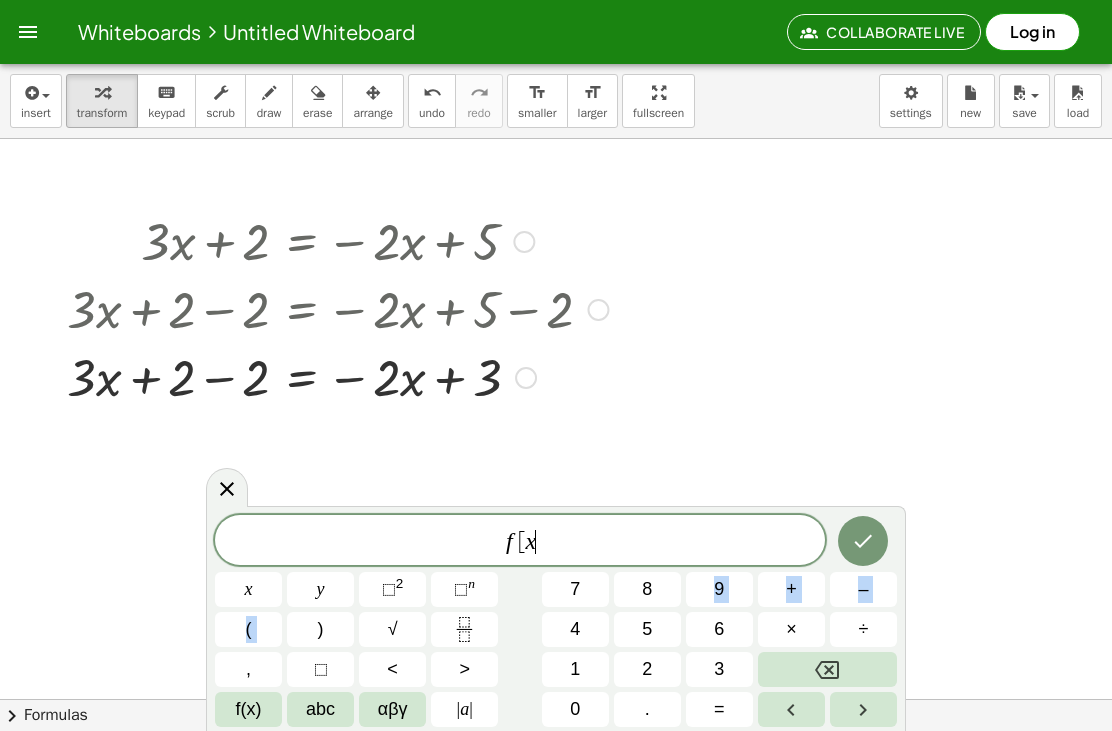 click on "f(x)" at bounding box center [249, 709] 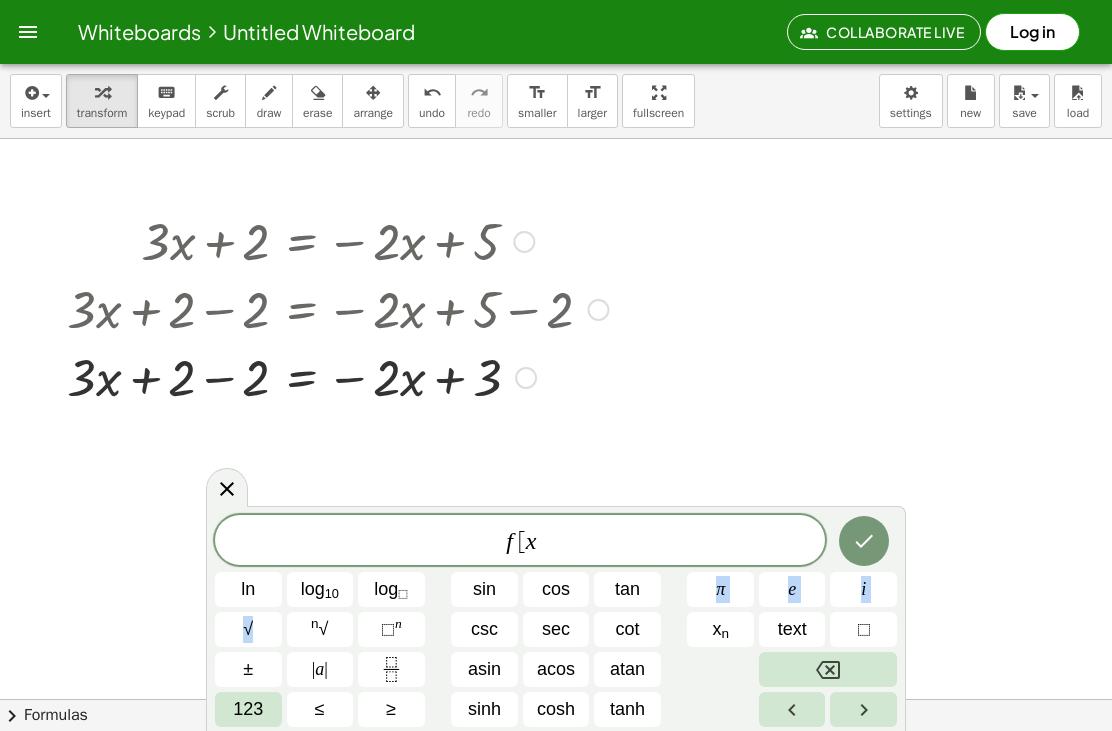 click on "123" at bounding box center (248, 709) 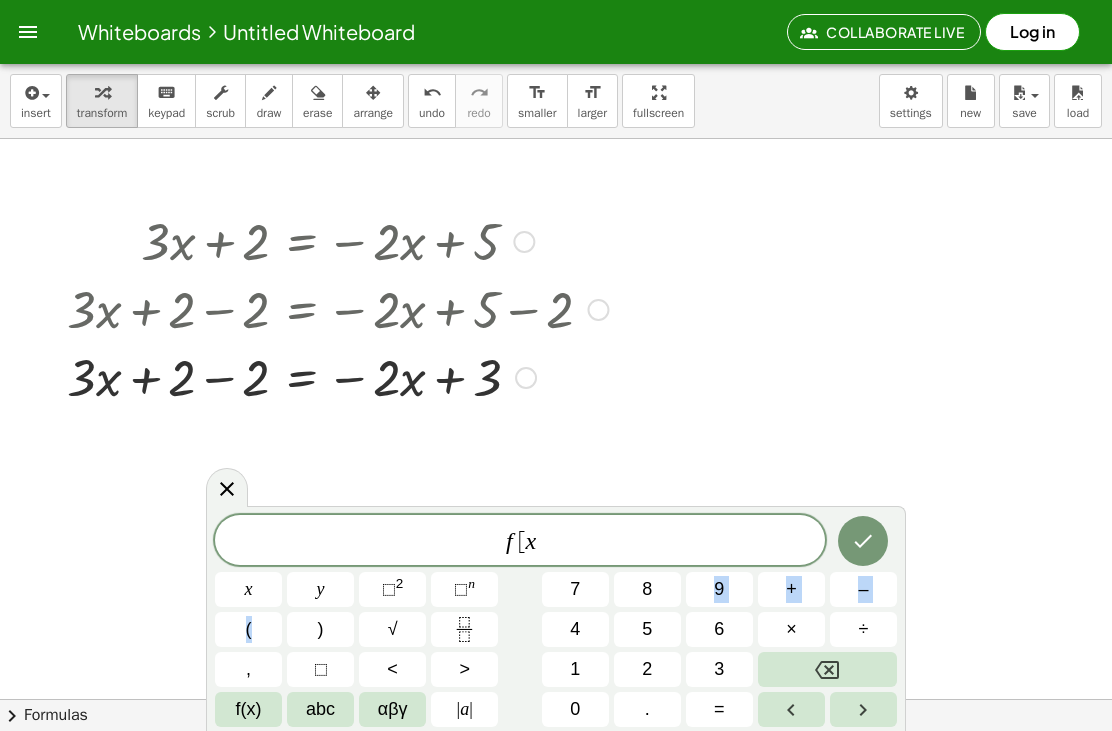 click at bounding box center (30, 93) 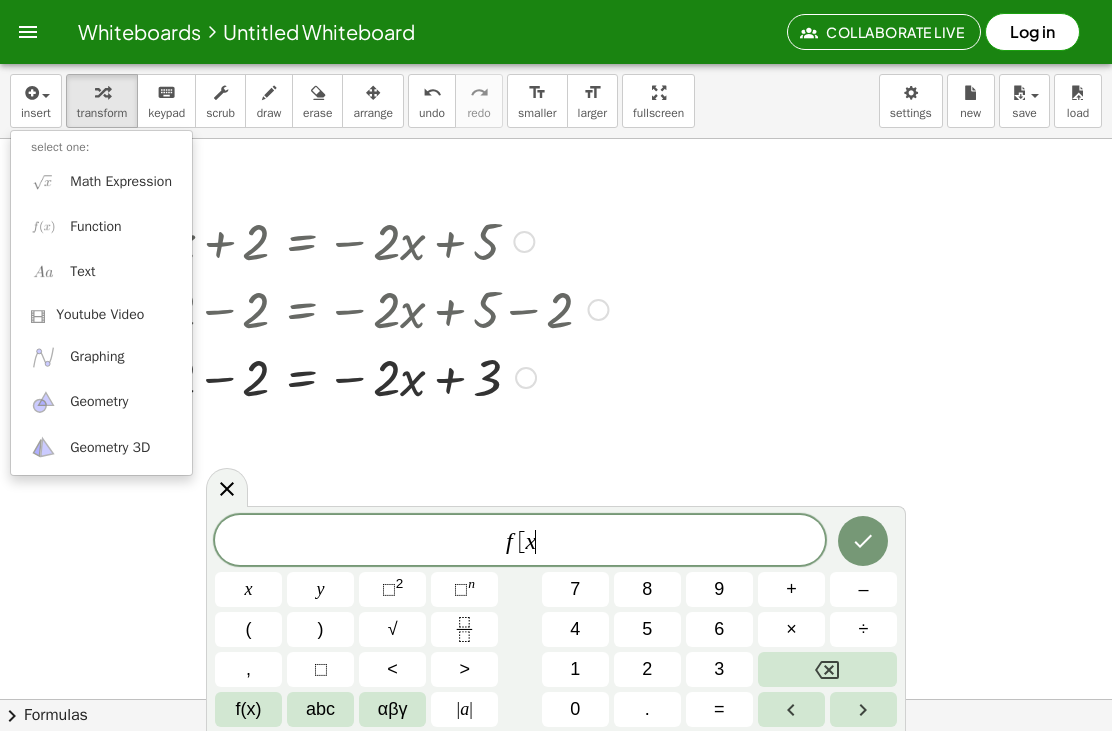 click on "Function" at bounding box center (101, 226) 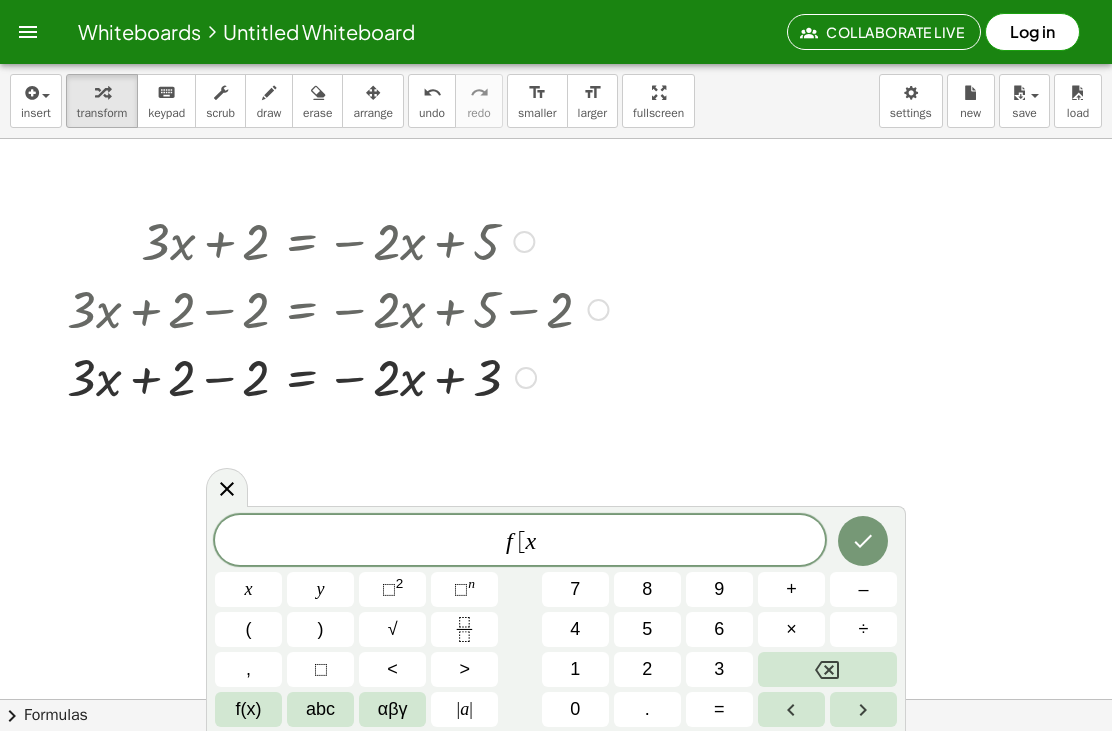 click 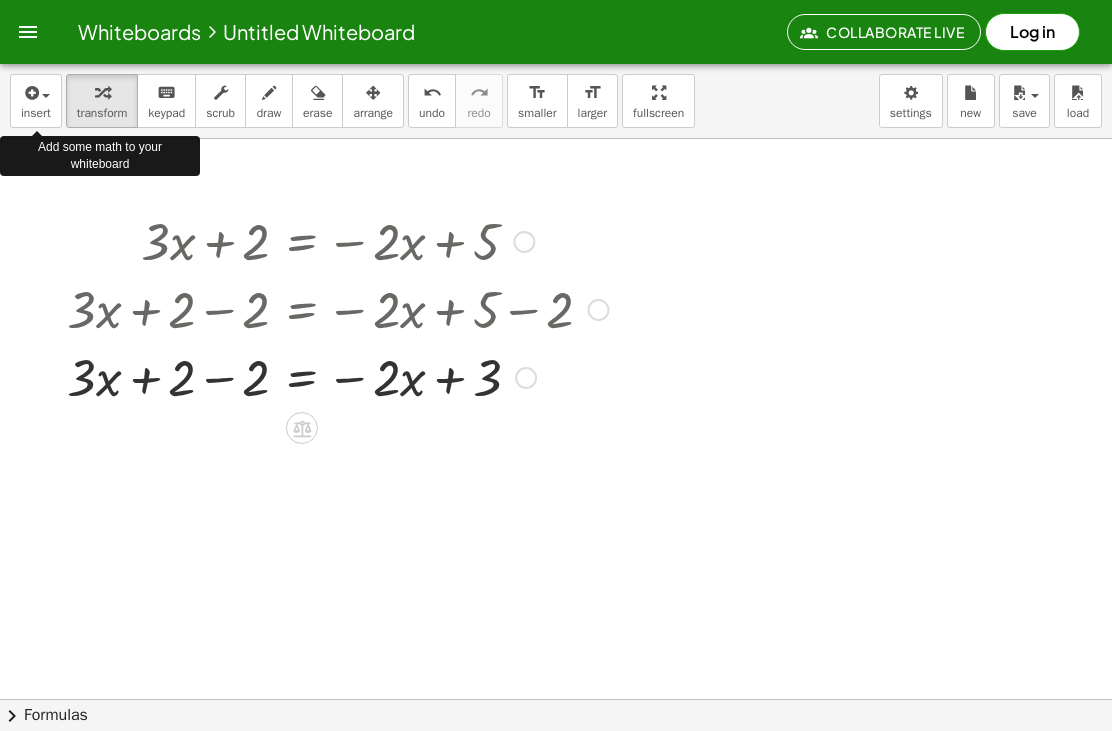 click at bounding box center [30, 93] 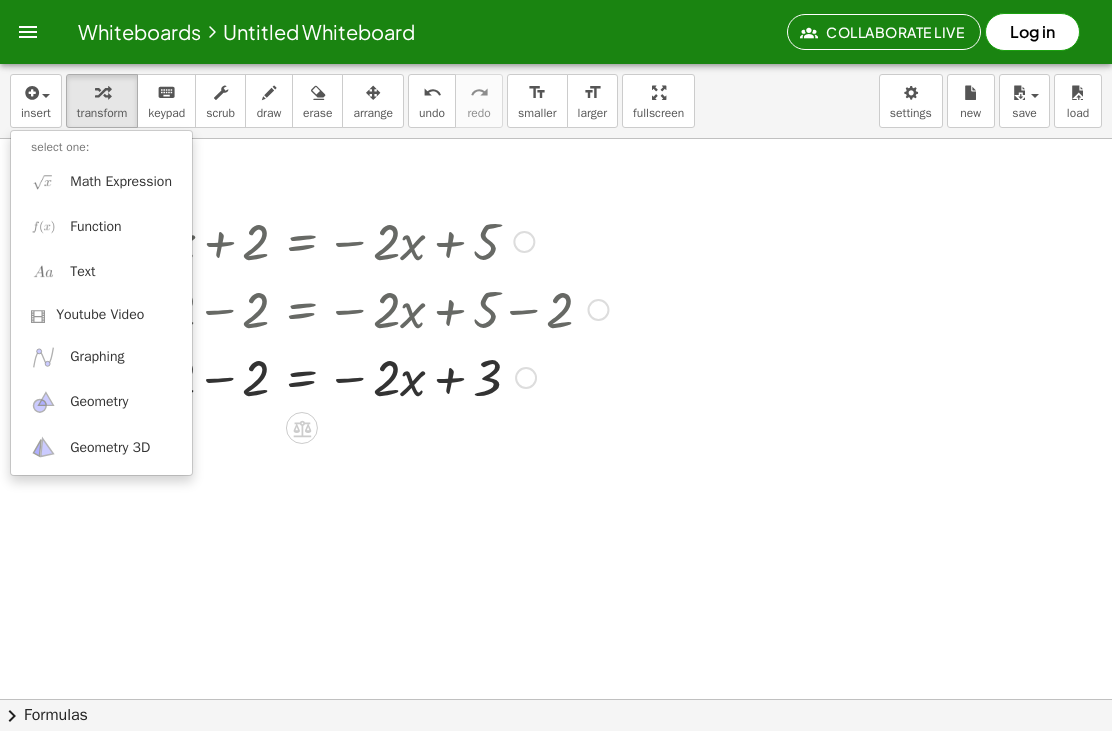 click on "Function" at bounding box center [95, 227] 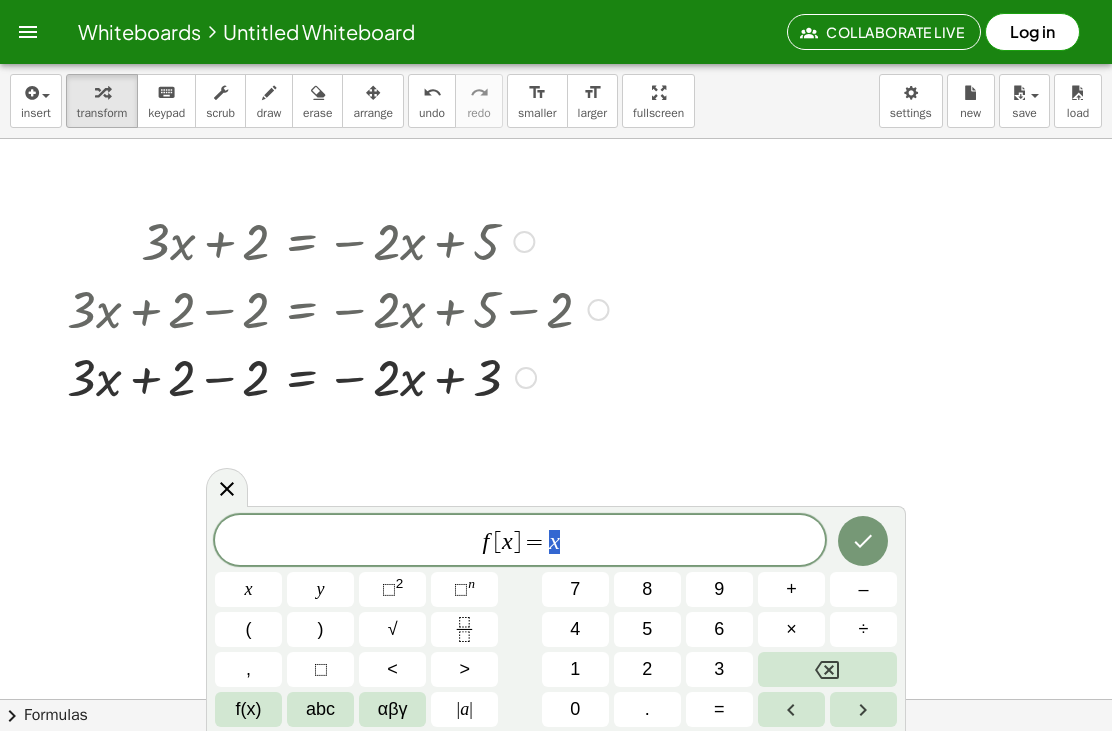 click on "f [ x ] = x" at bounding box center (520, 542) 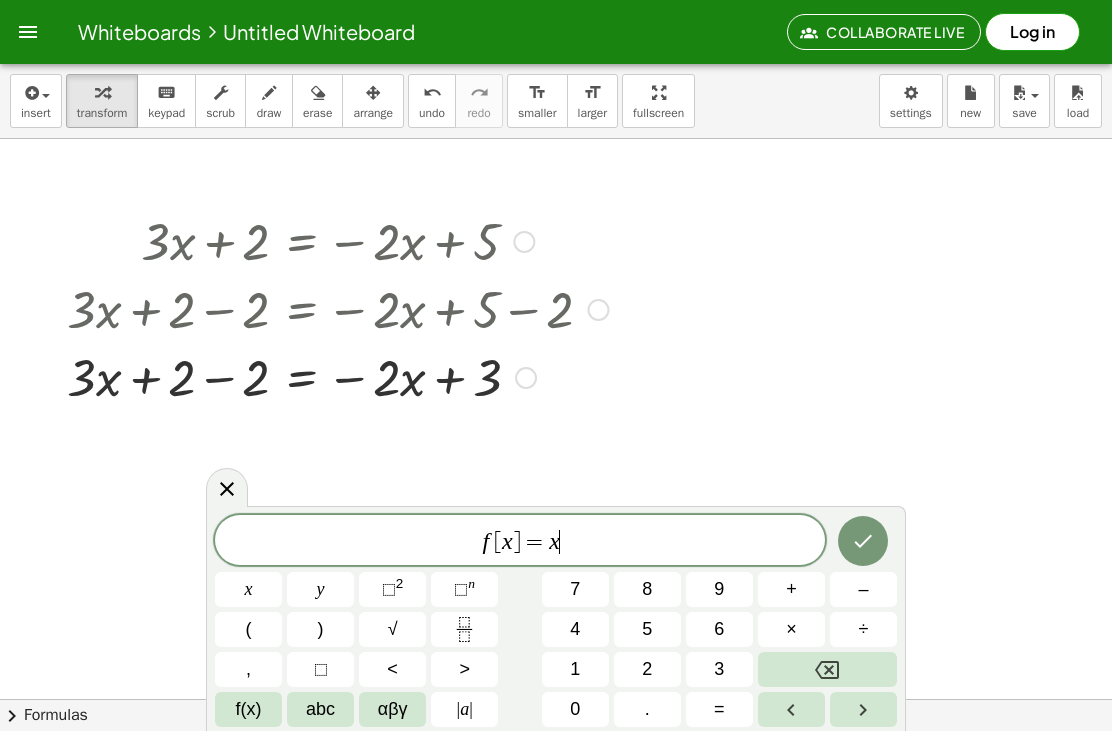 click 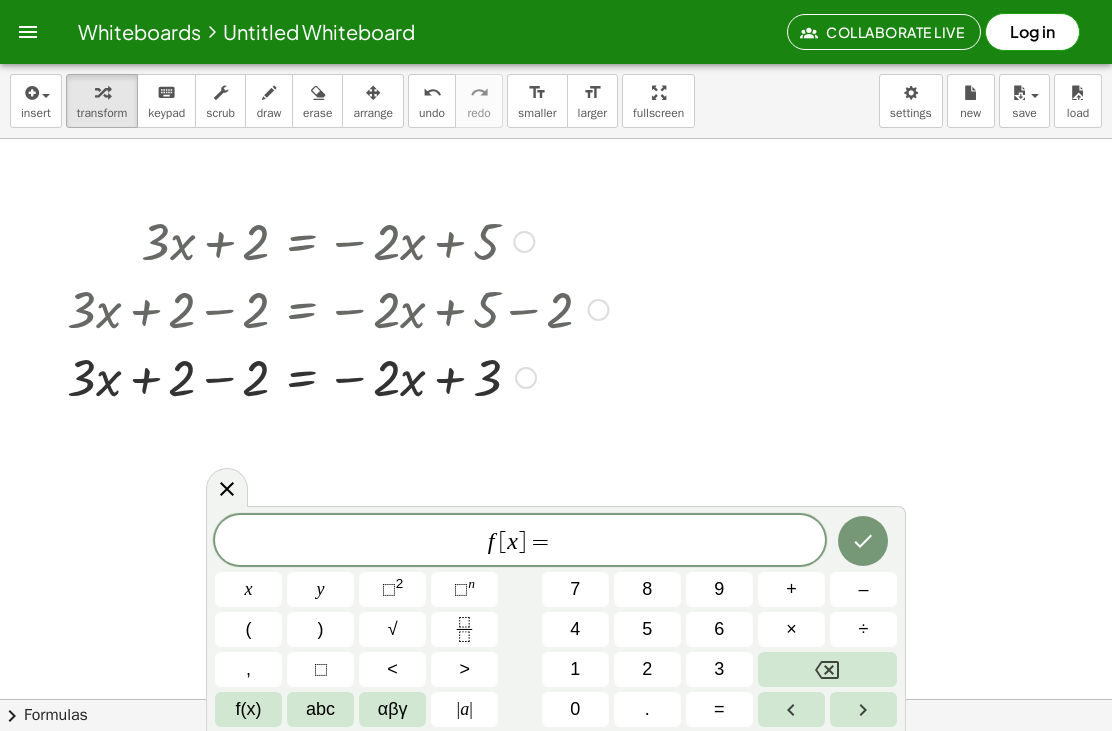 click on "(" at bounding box center (249, 629) 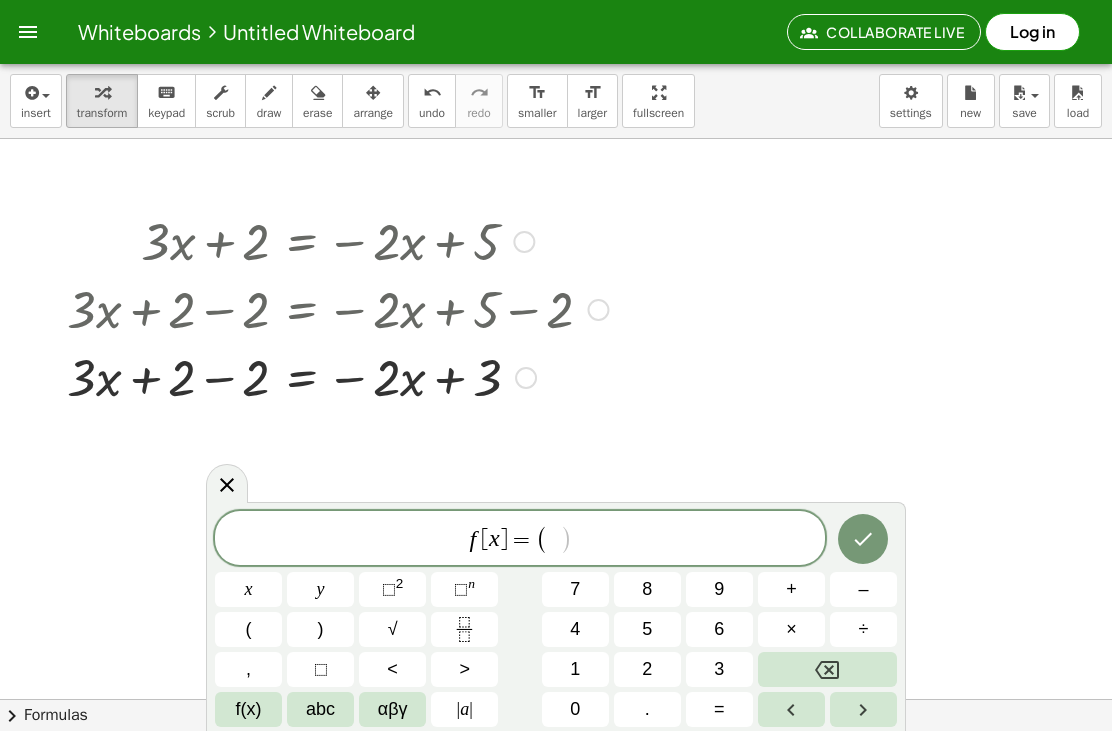 click on "x" at bounding box center (248, 589) 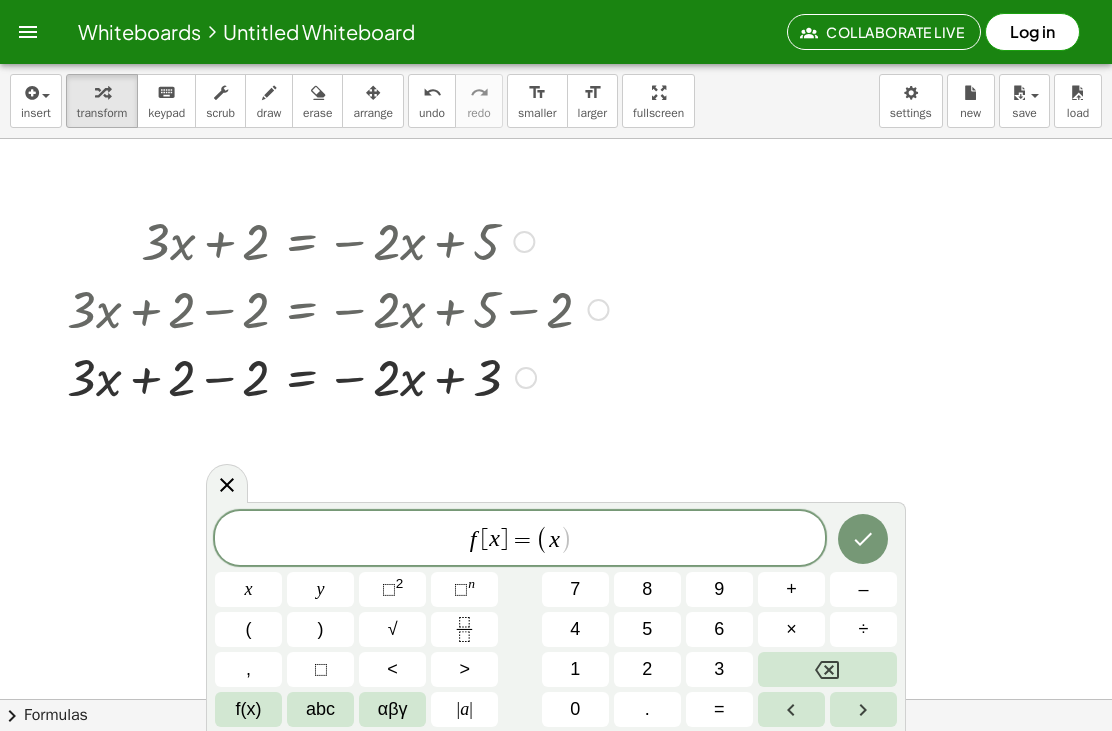 click on "–" at bounding box center (863, 589) 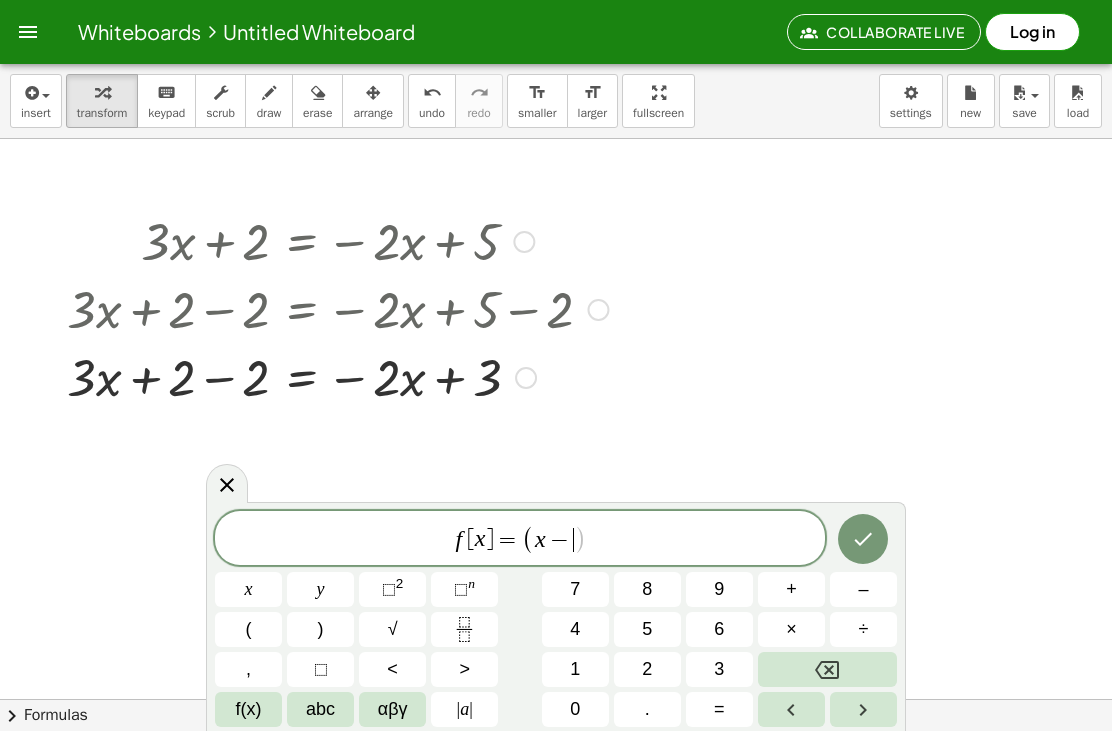 click on "2" at bounding box center (647, 669) 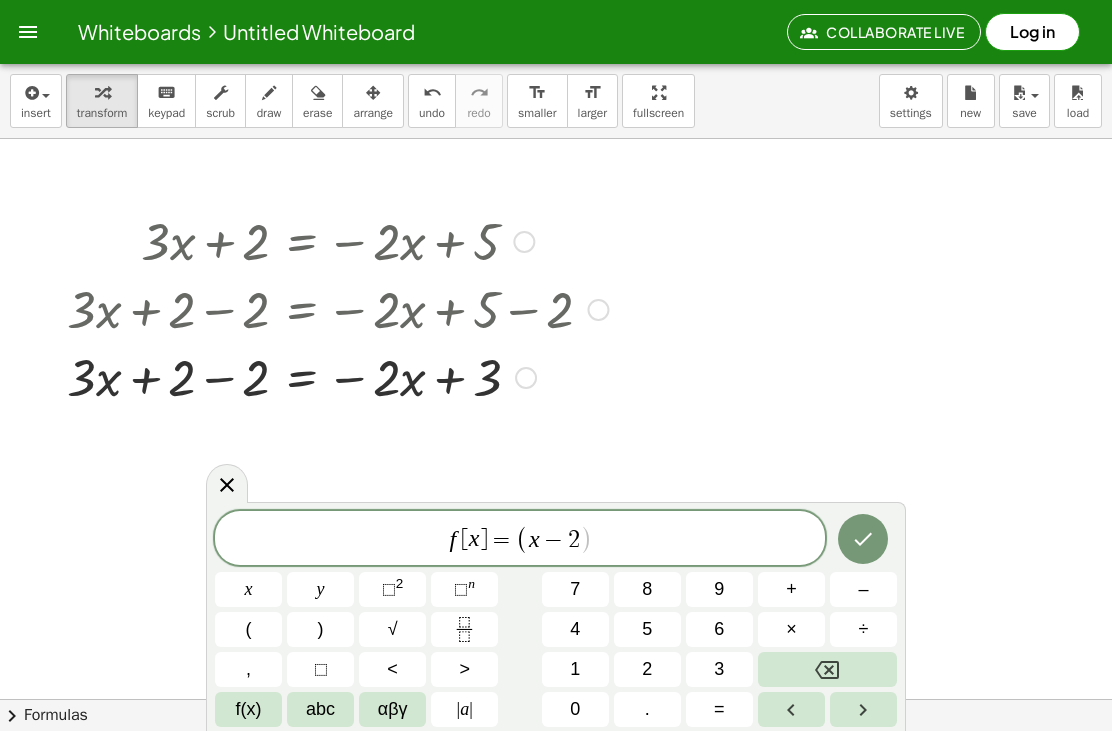 click on ")" at bounding box center [320, 629] 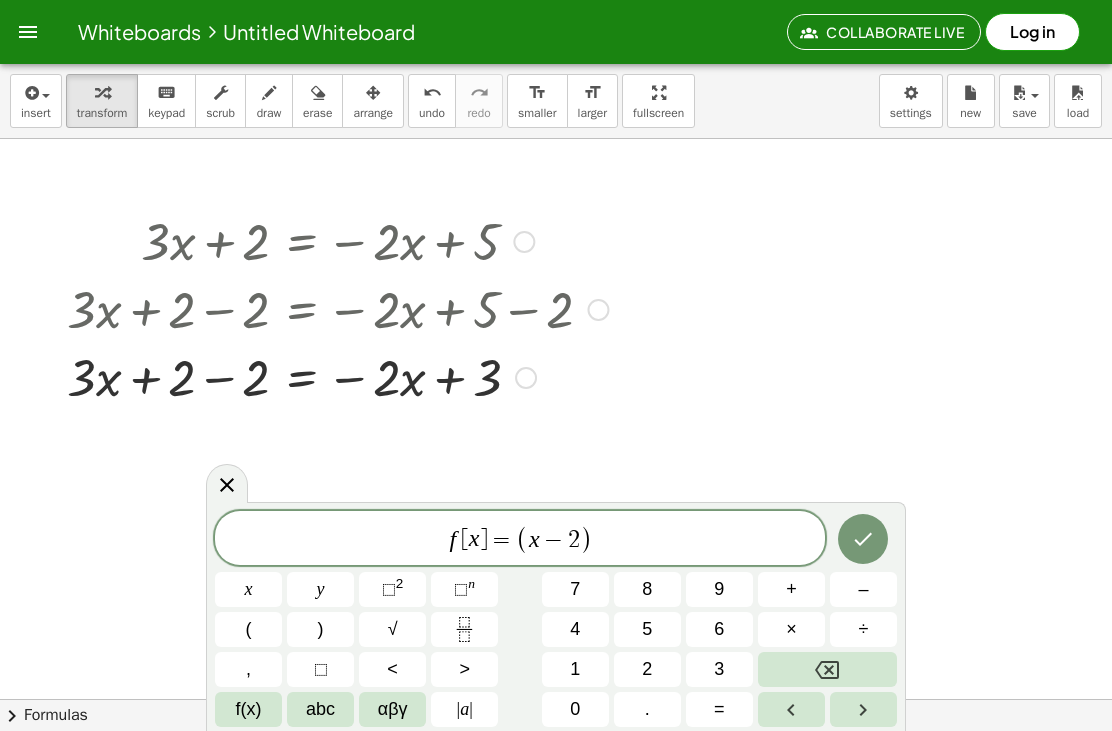 click on "(" at bounding box center [248, 629] 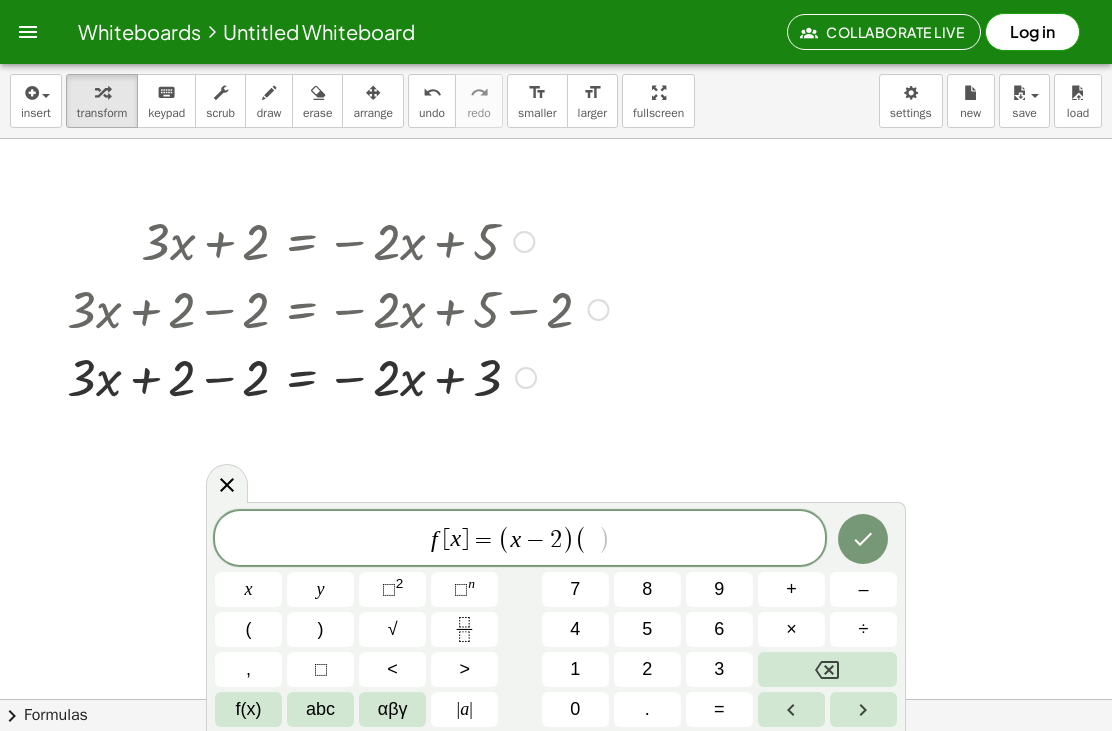click on "x" at bounding box center (248, 589) 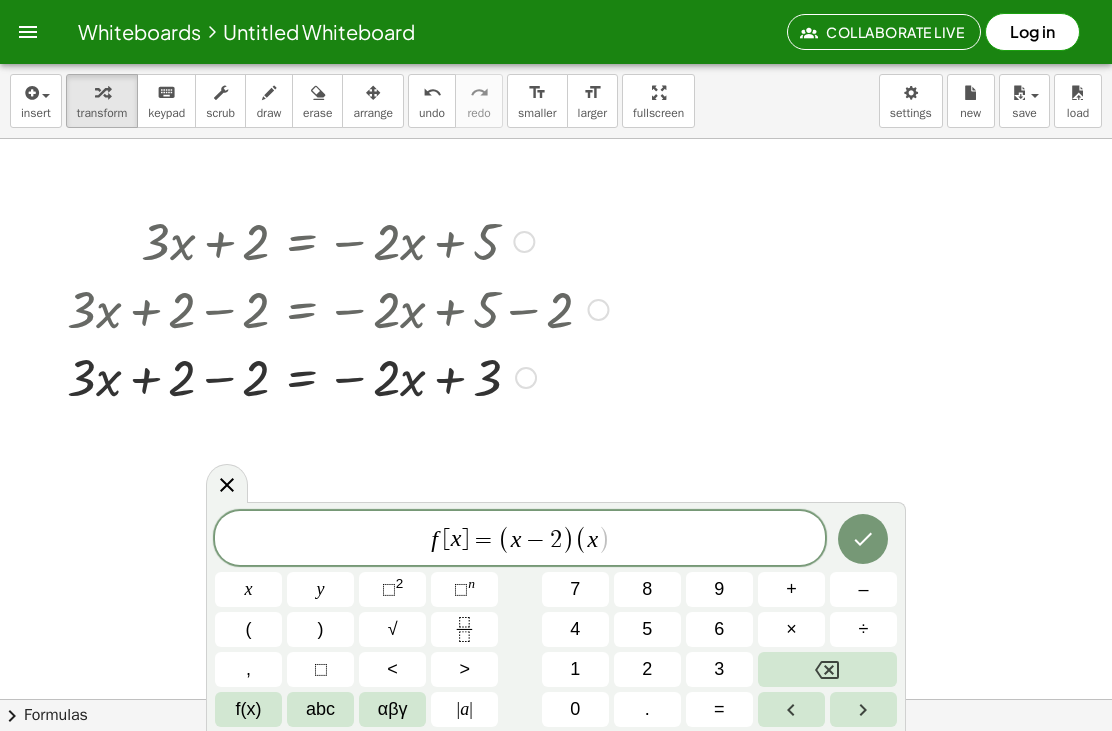 click on "+" at bounding box center [791, 589] 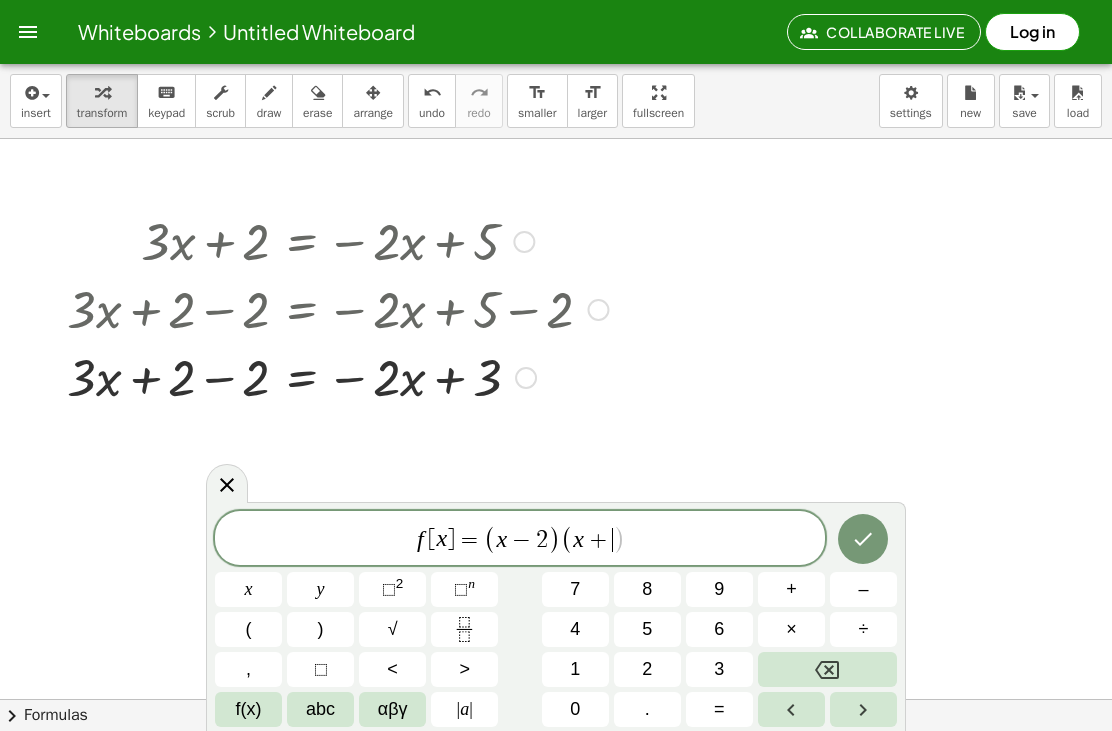 click on "2" at bounding box center (647, 669) 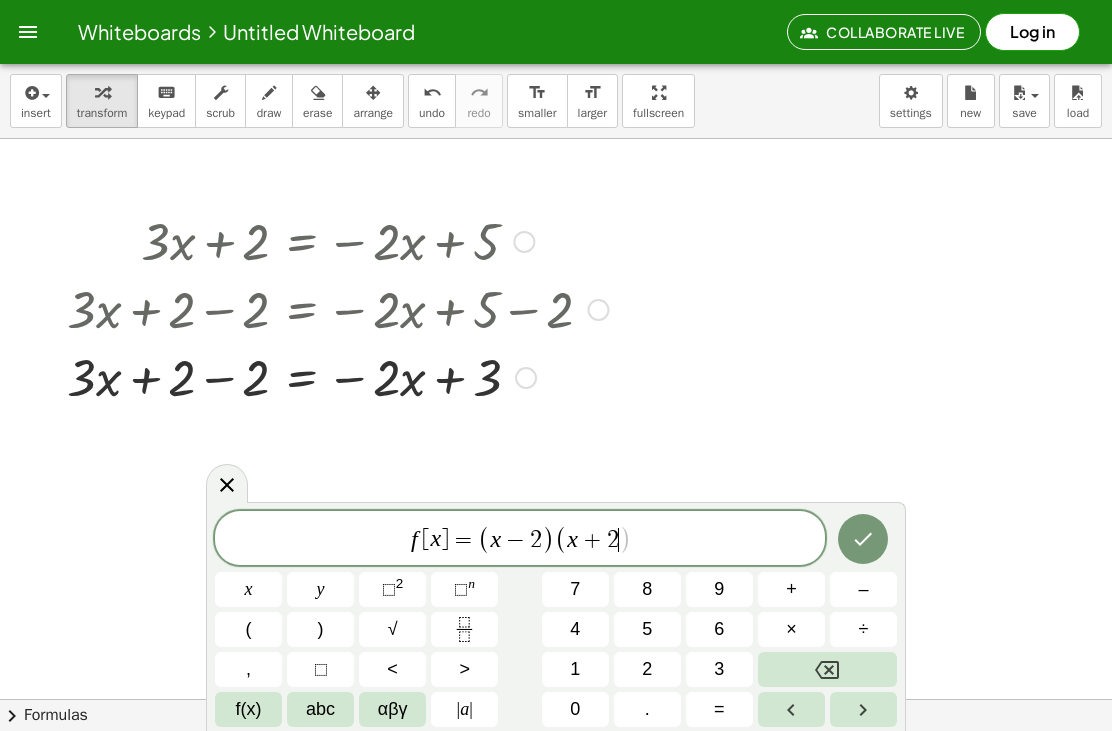 click on ")" at bounding box center (320, 629) 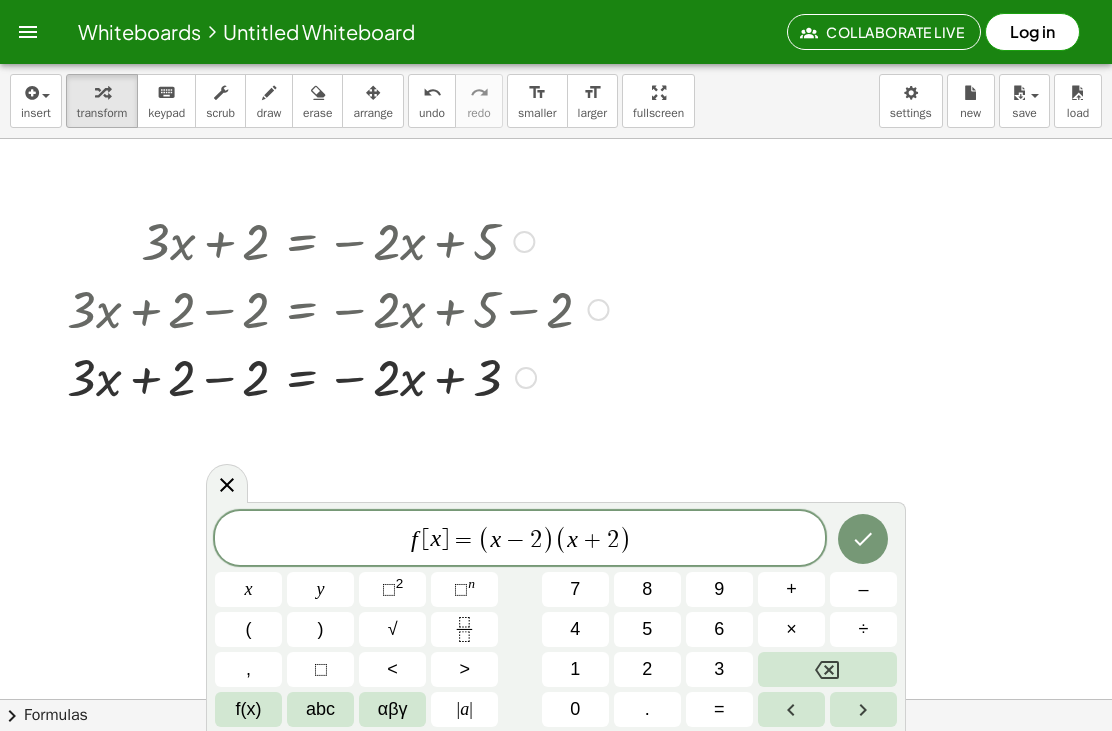 click on "x" at bounding box center (248, 589) 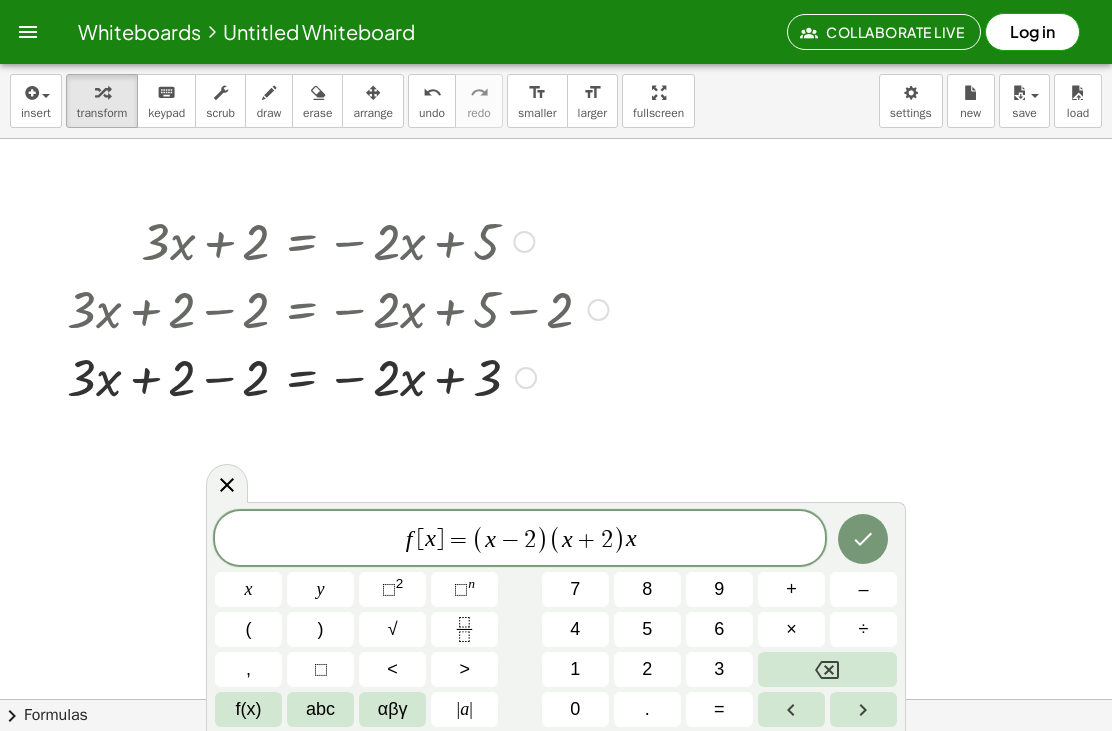 click on "+" at bounding box center (791, 589) 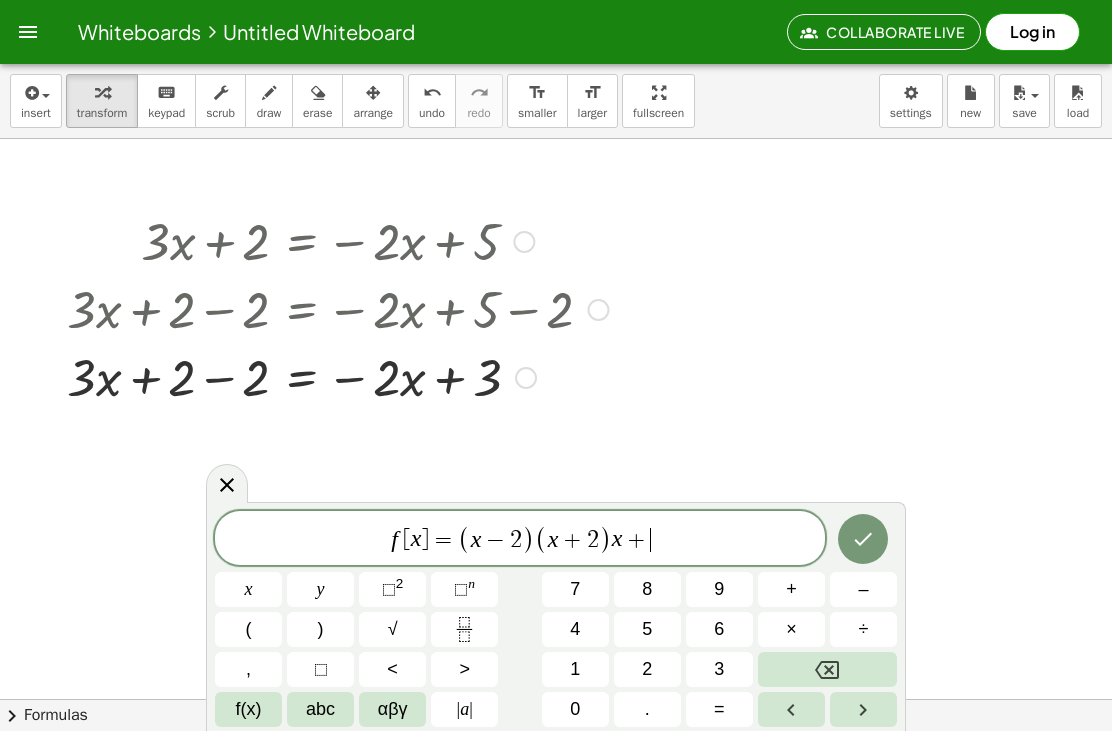 click on "5" at bounding box center [647, 629] 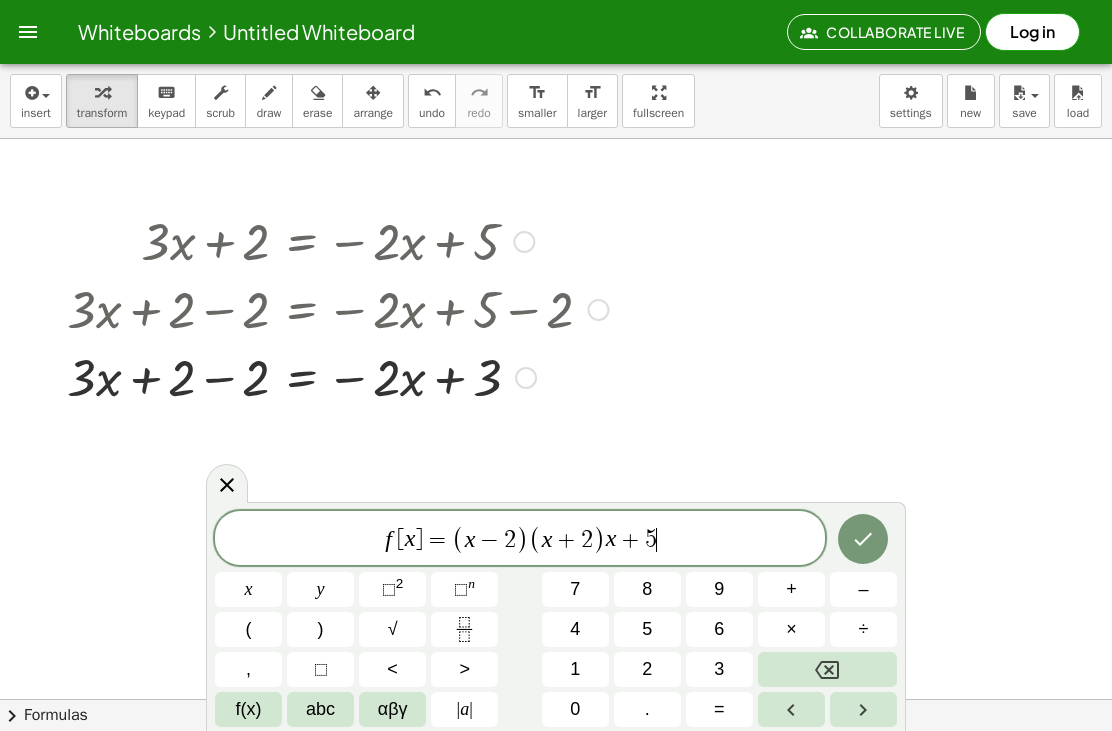 click on ")" at bounding box center [320, 629] 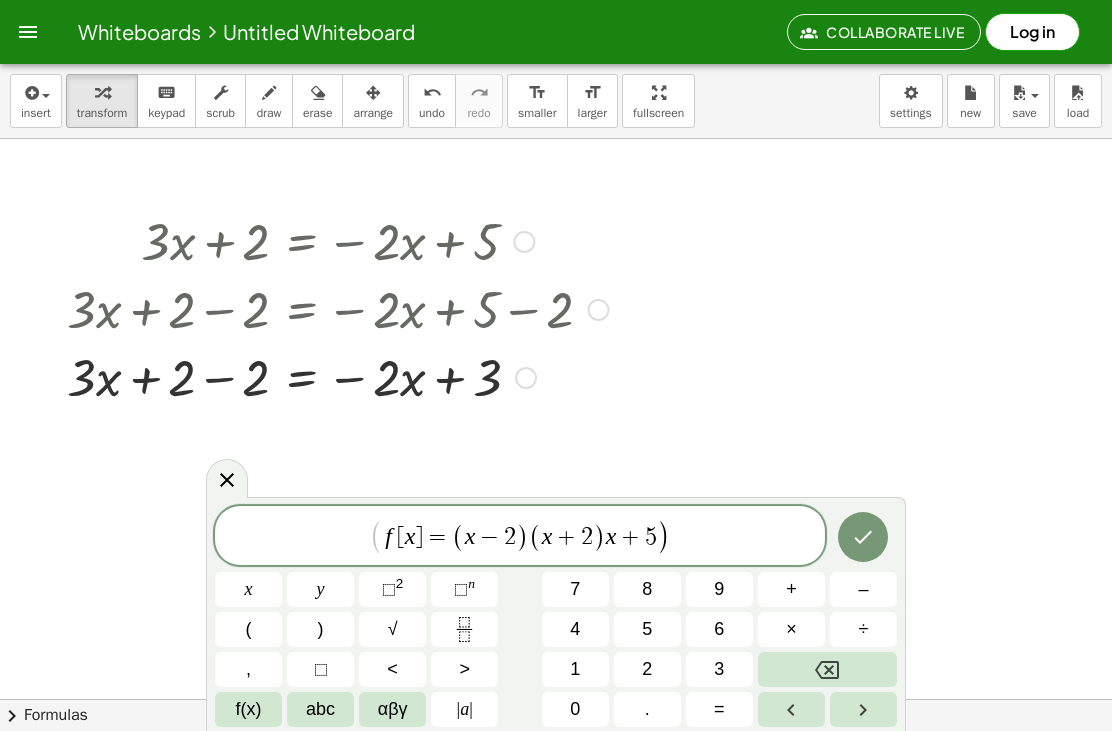 click 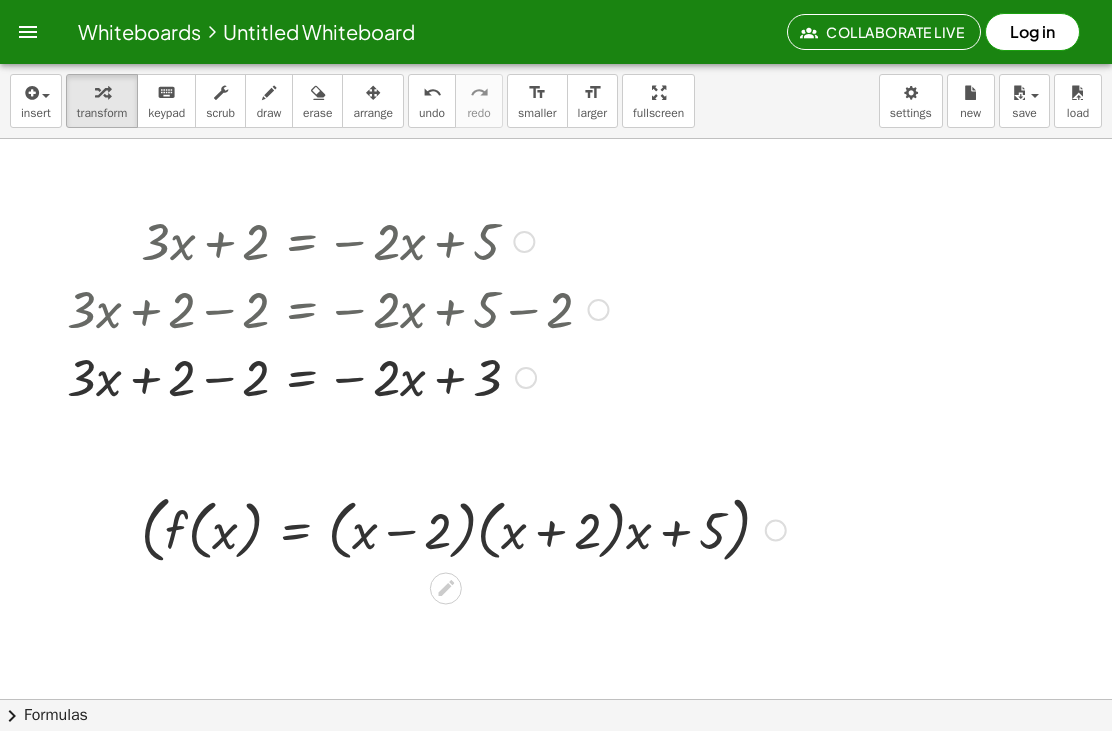 click at bounding box center (446, 588) 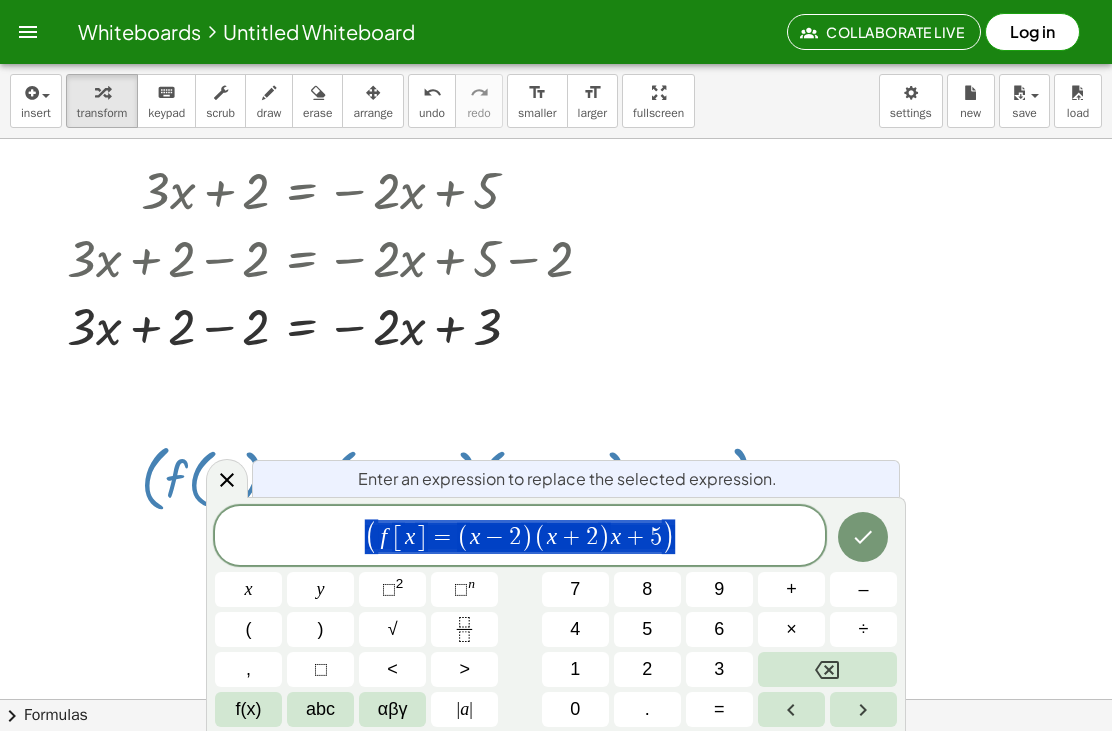 scroll, scrollTop: 55, scrollLeft: 0, axis: vertical 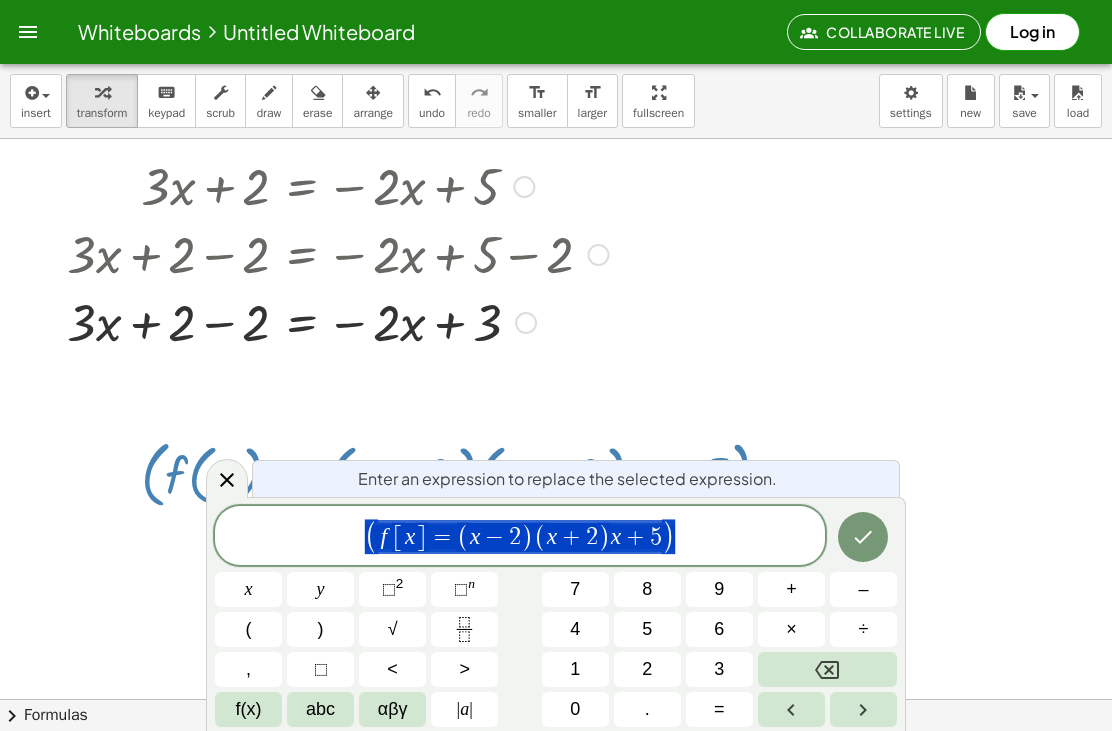 click 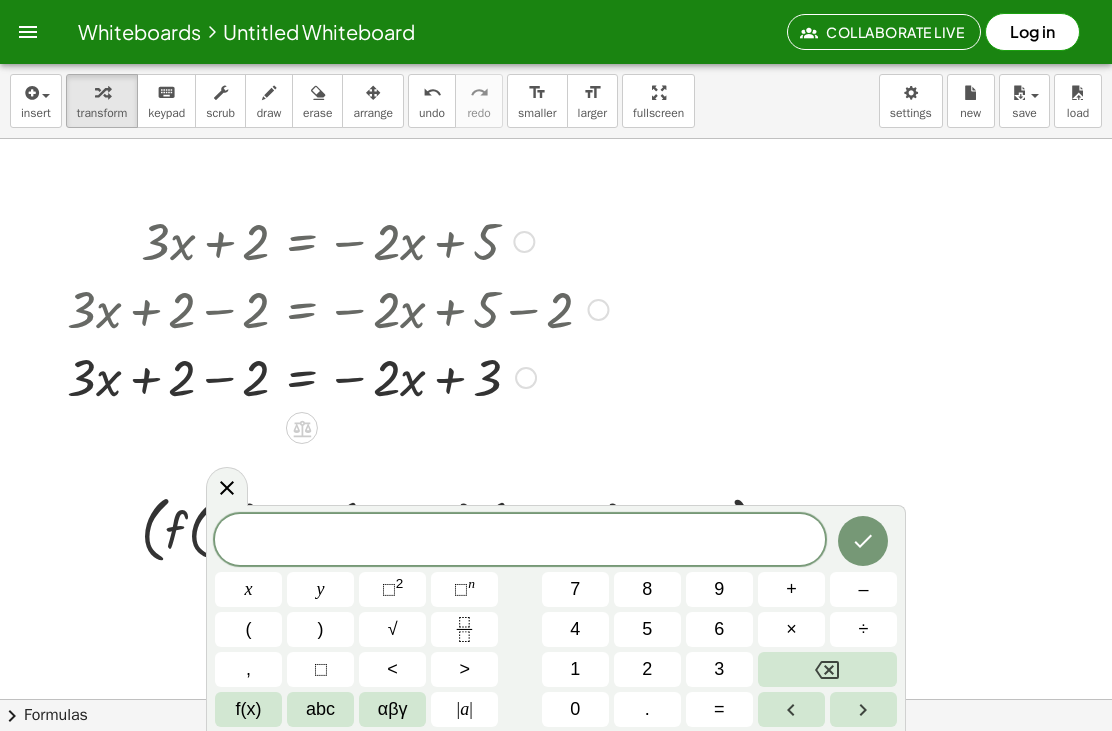 scroll, scrollTop: 7, scrollLeft: 0, axis: vertical 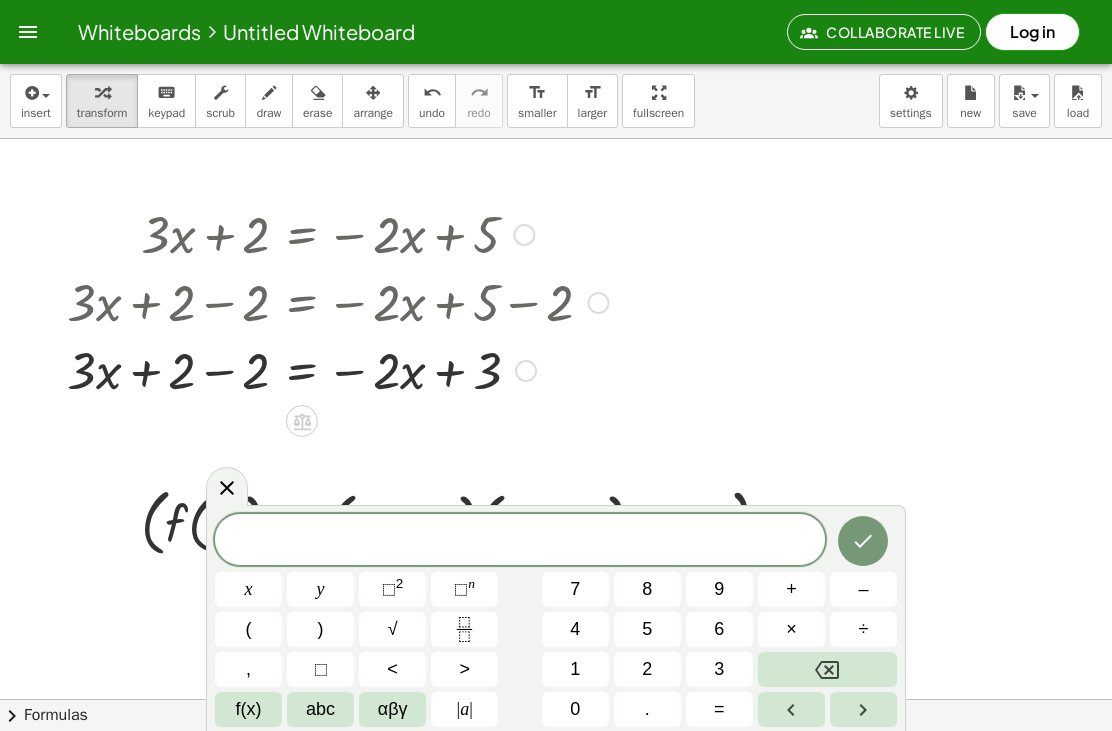 click 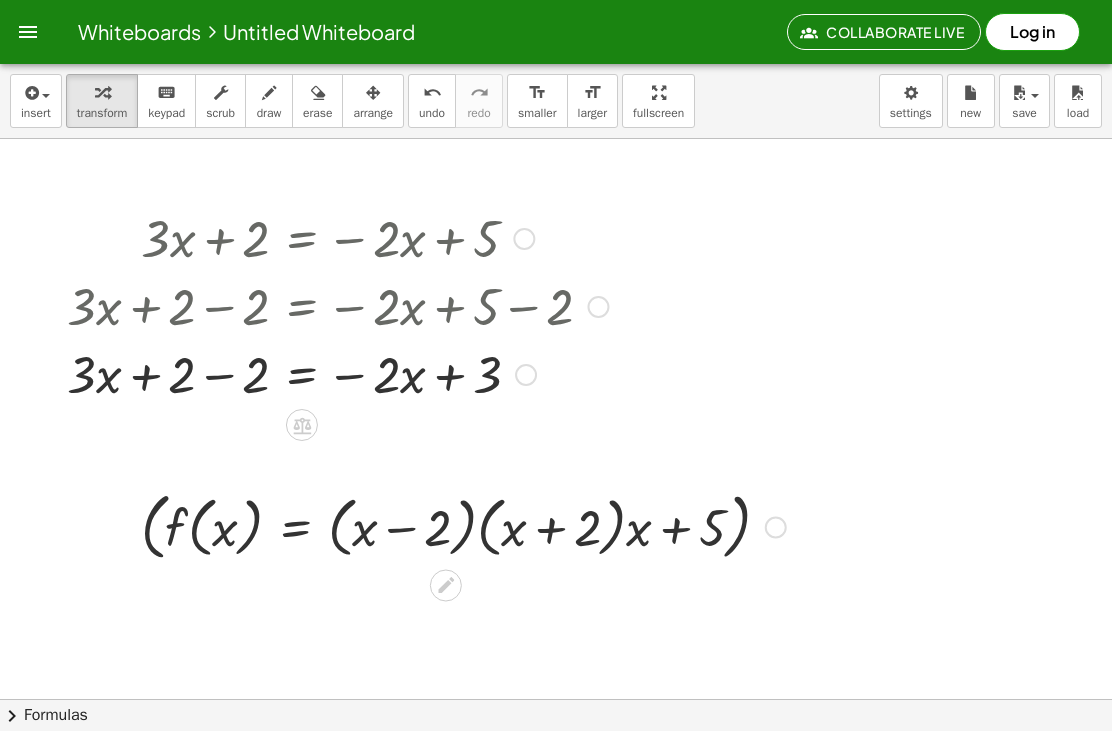 scroll, scrollTop: 4, scrollLeft: 0, axis: vertical 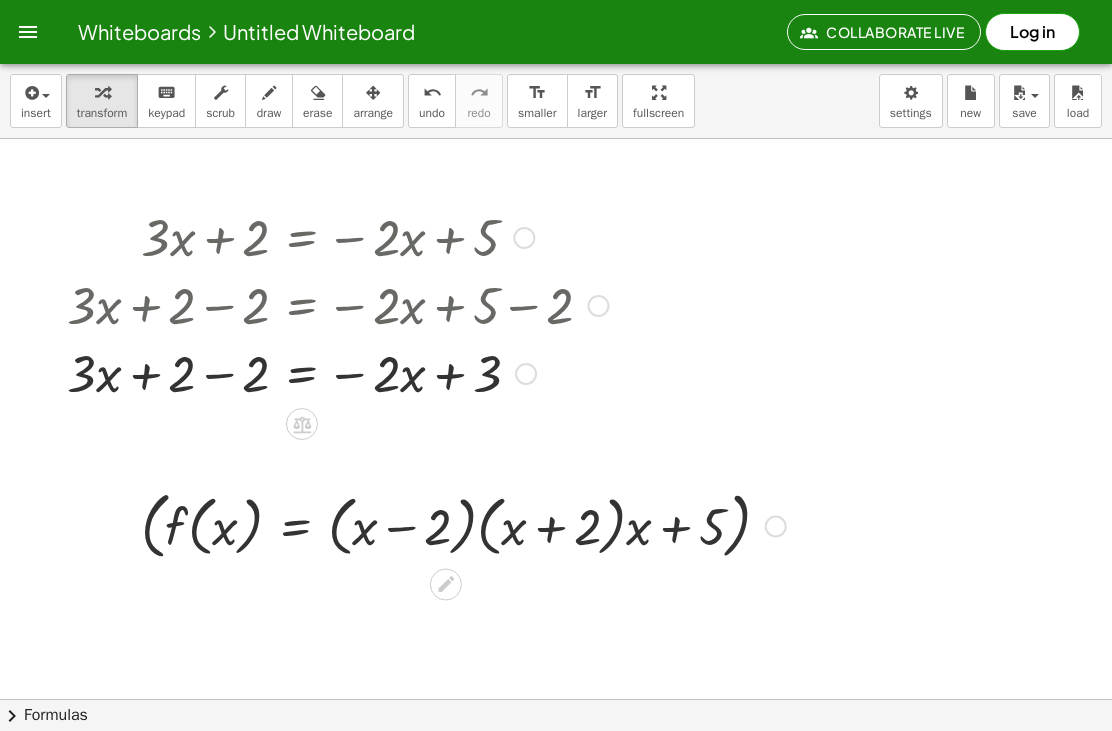 click 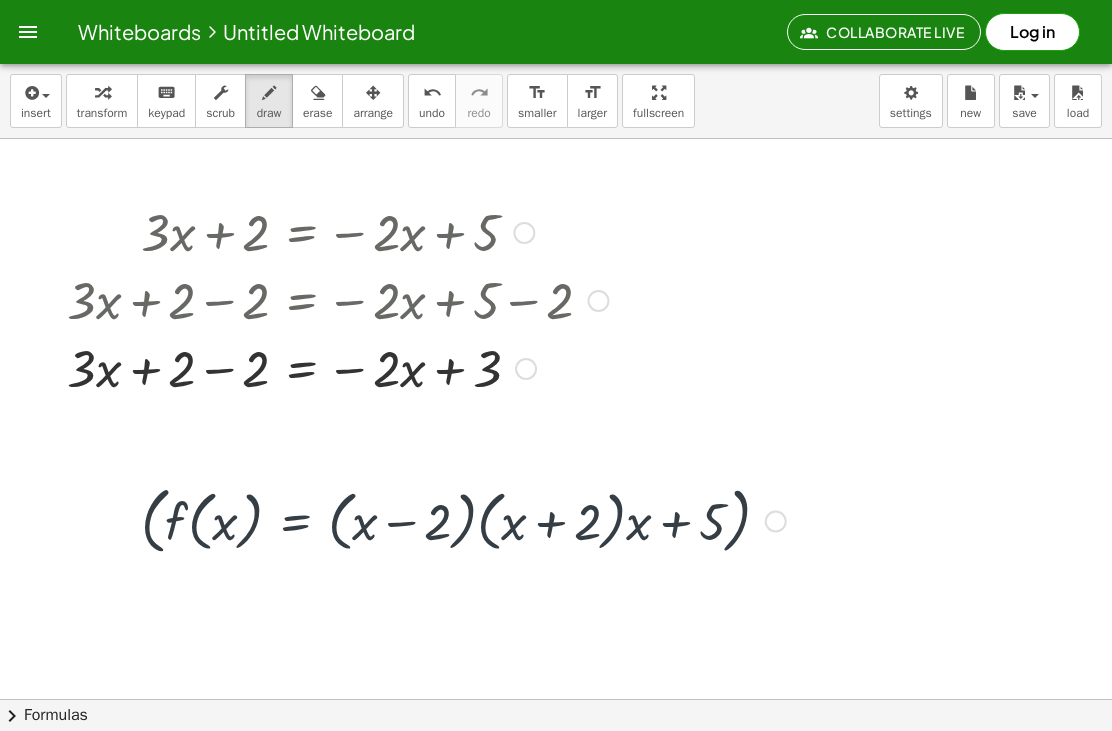scroll, scrollTop: 4, scrollLeft: 0, axis: vertical 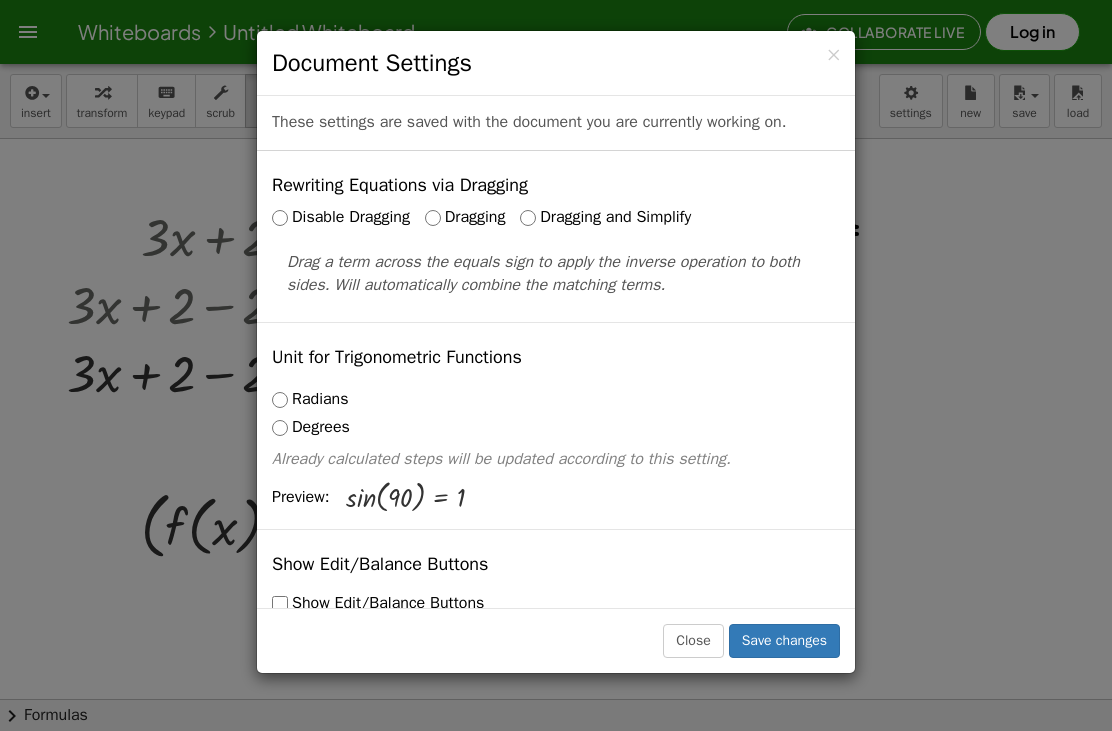 click on "Close" at bounding box center (693, 641) 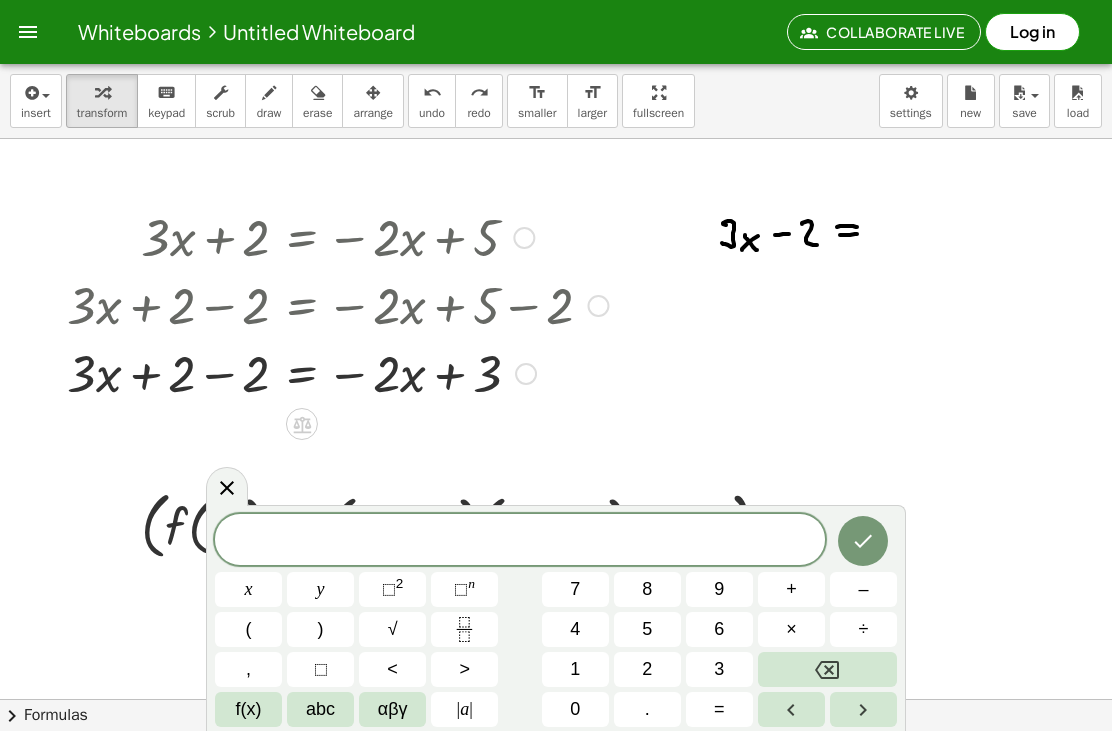 click 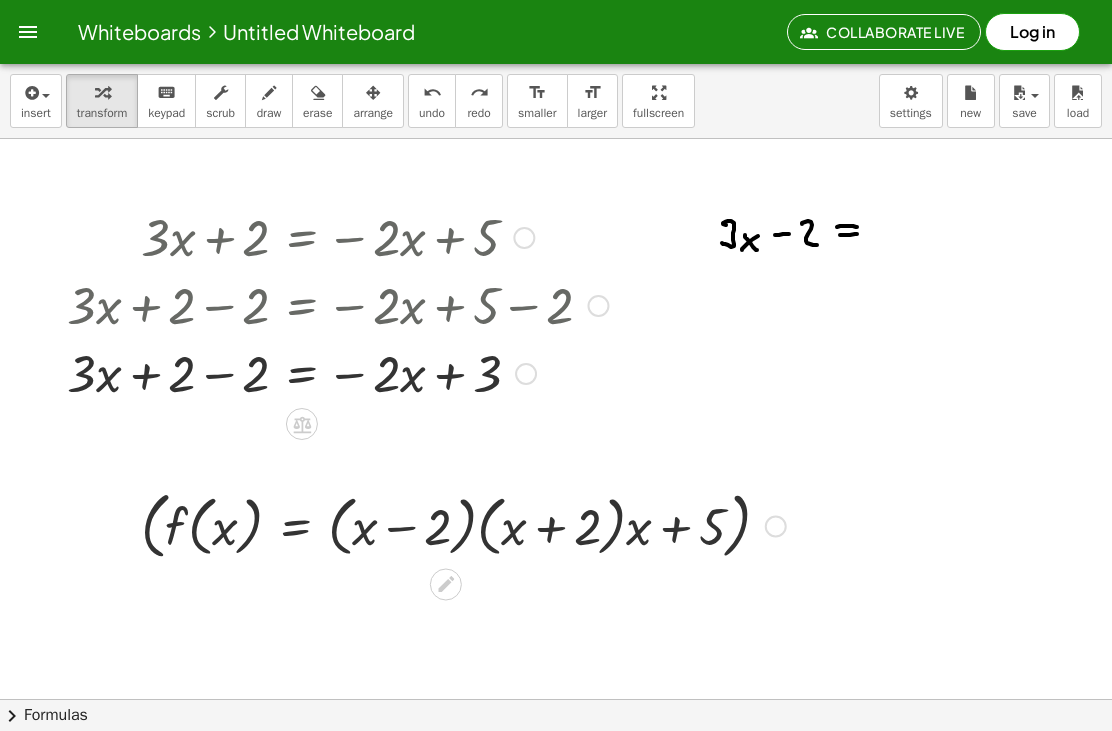 click 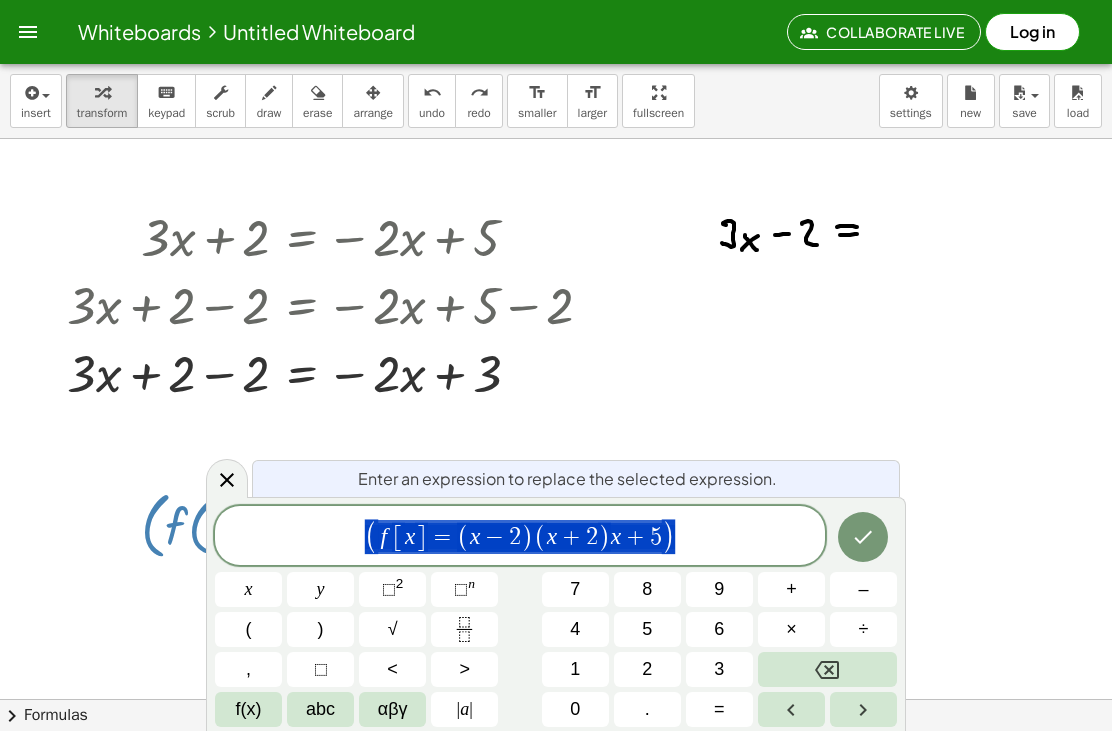 scroll, scrollTop: 55, scrollLeft: 0, axis: vertical 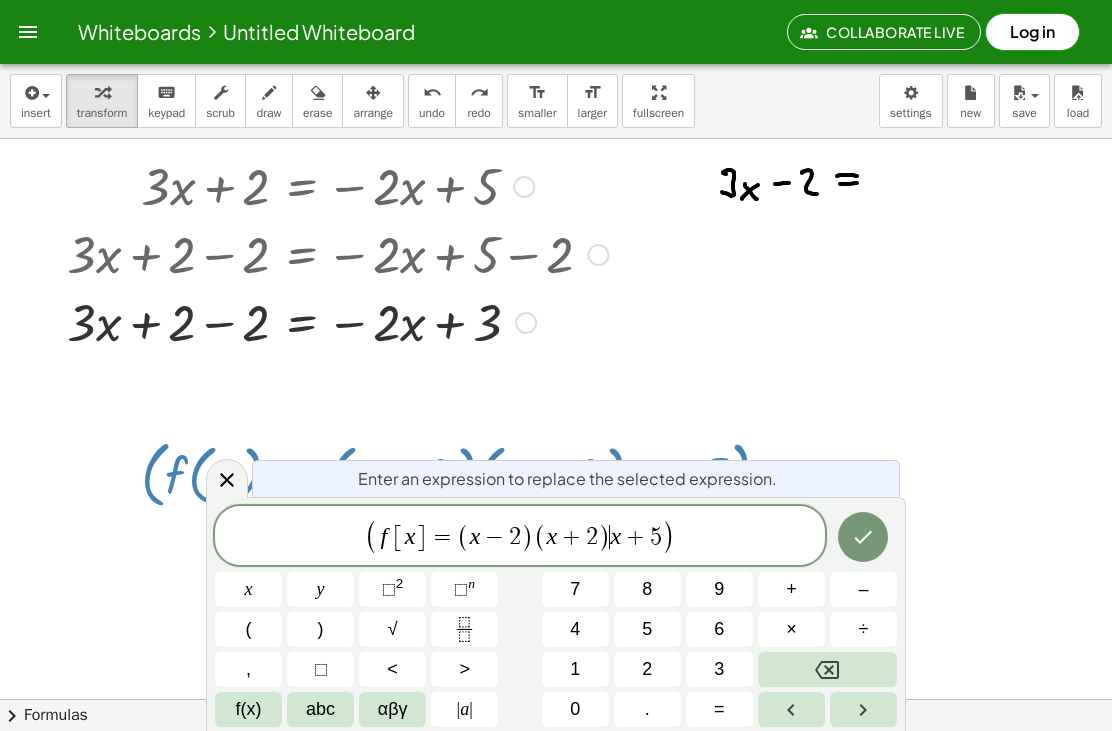 click on "(" at bounding box center [248, 629] 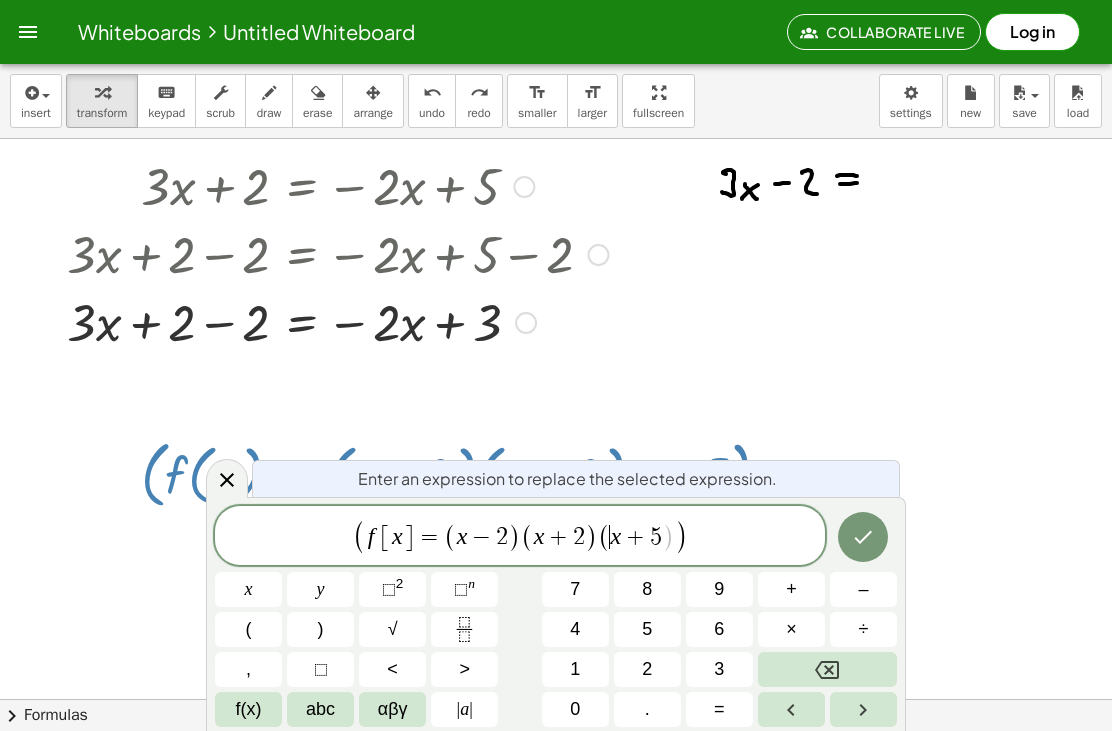 click 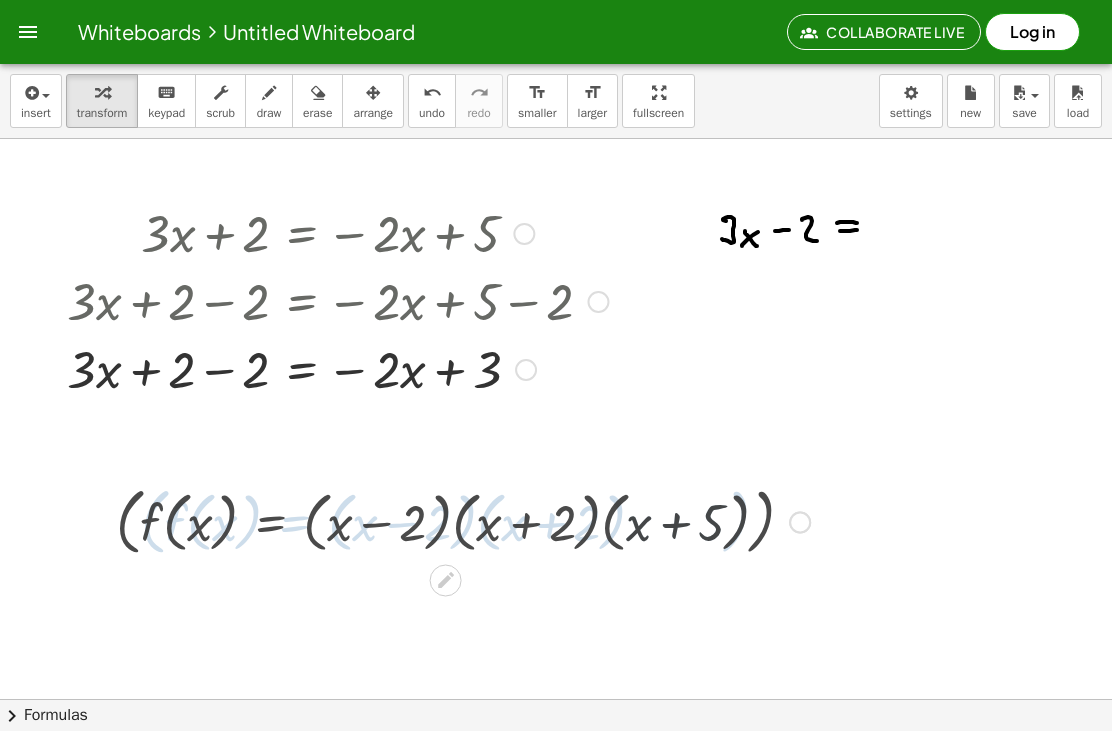 scroll, scrollTop: 4, scrollLeft: 0, axis: vertical 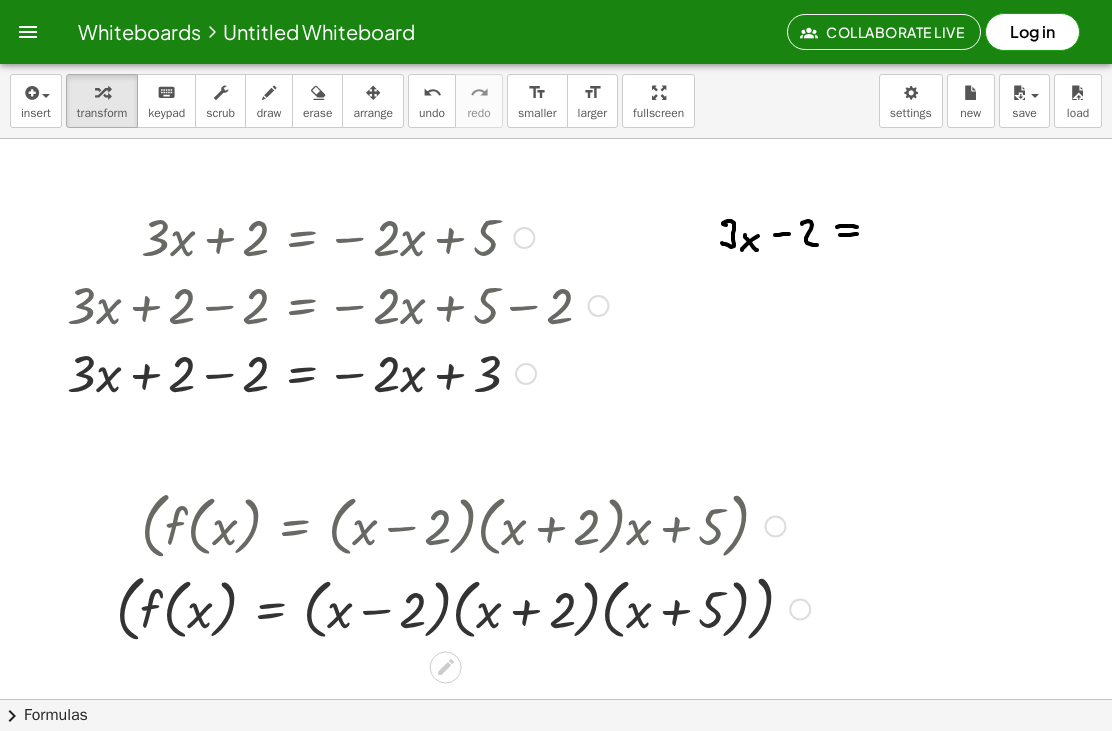 click 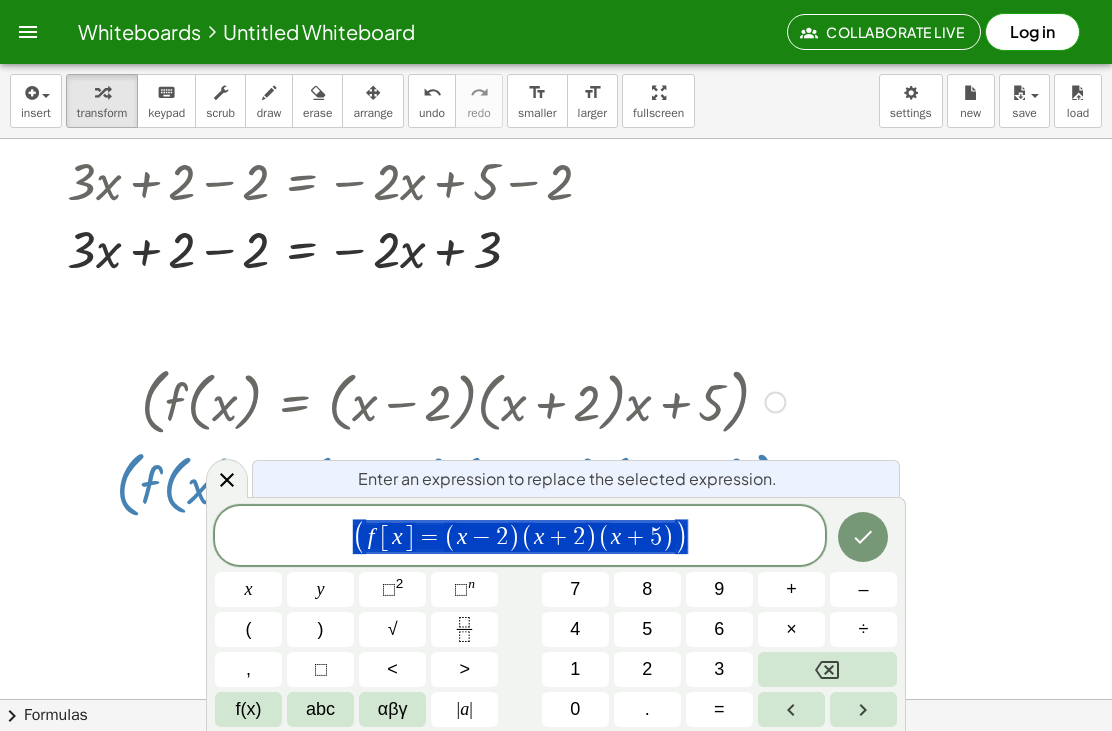 scroll, scrollTop: 138, scrollLeft: 0, axis: vertical 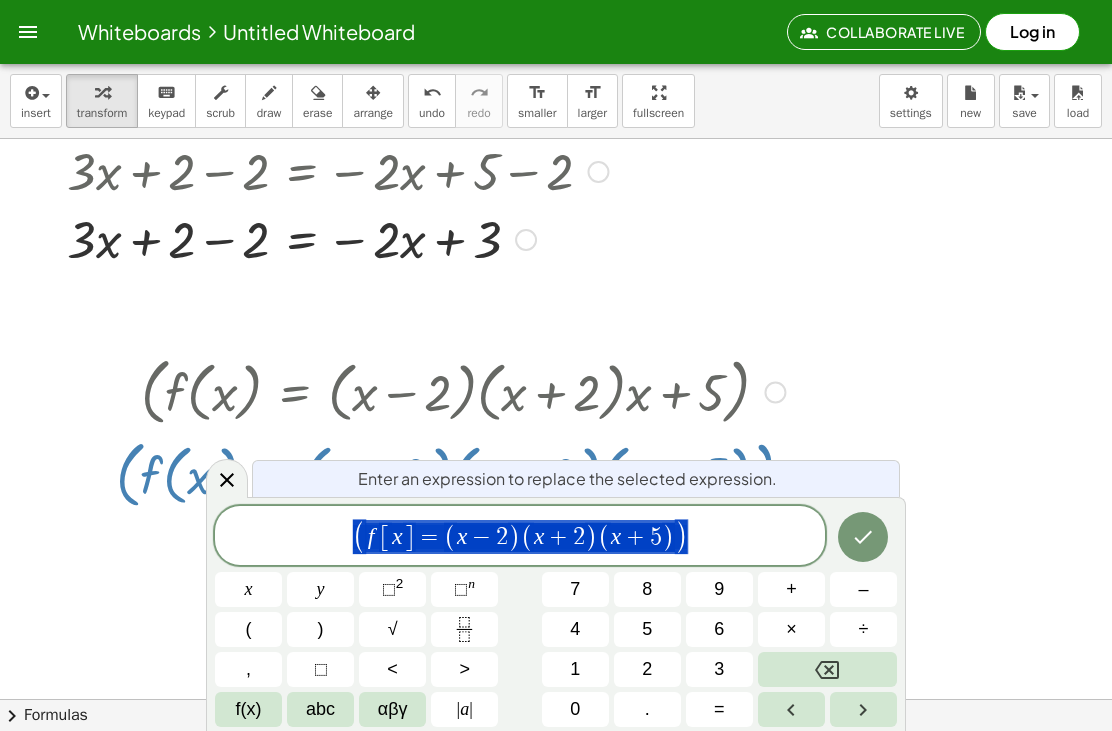 click on "( f [ x ] = ( x − 2 ) ( x + 2 ) ( x + 5 ) )" 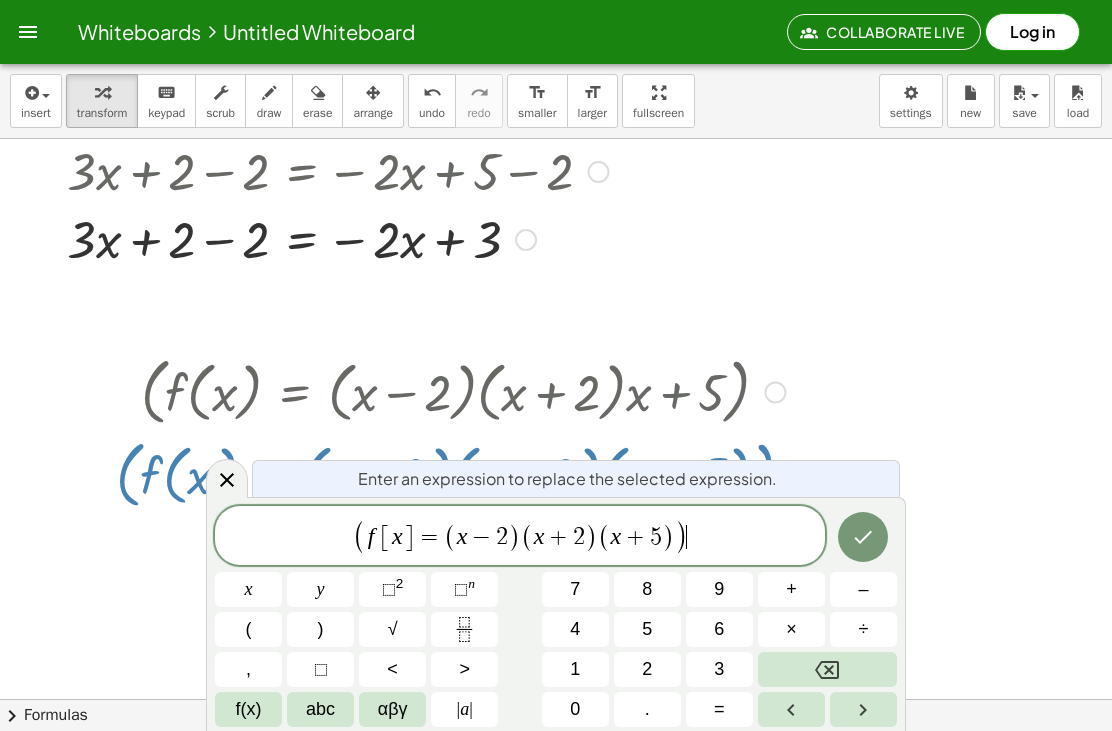 click at bounding box center [827, 669] 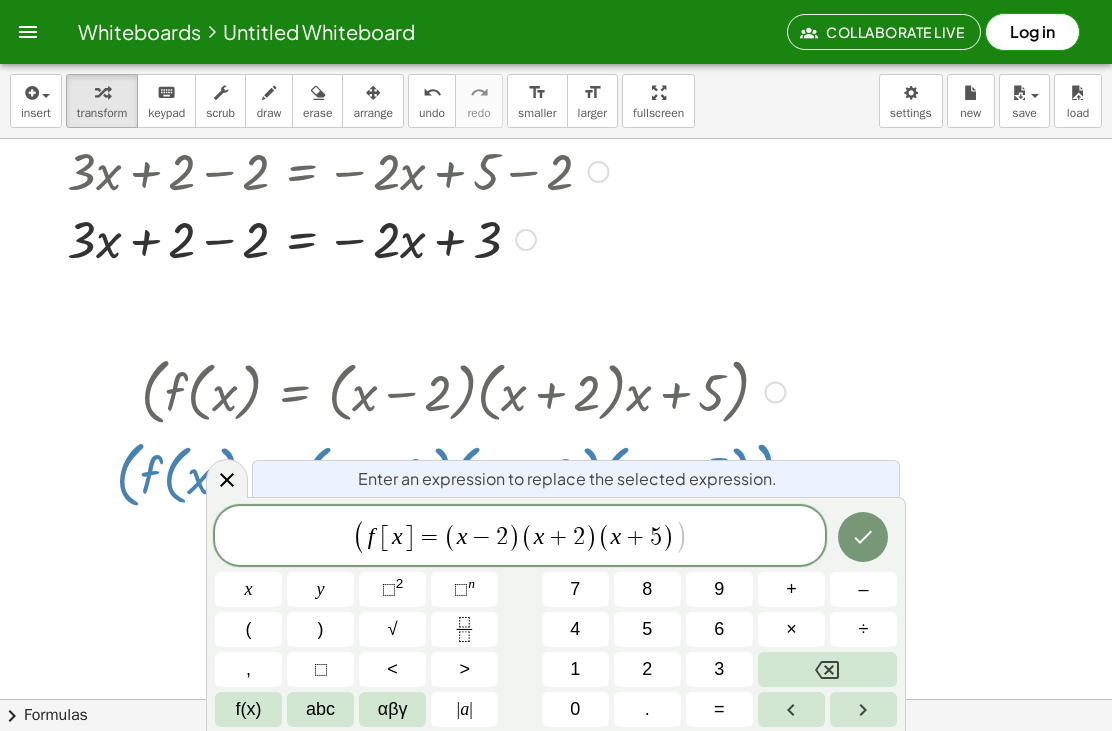 click 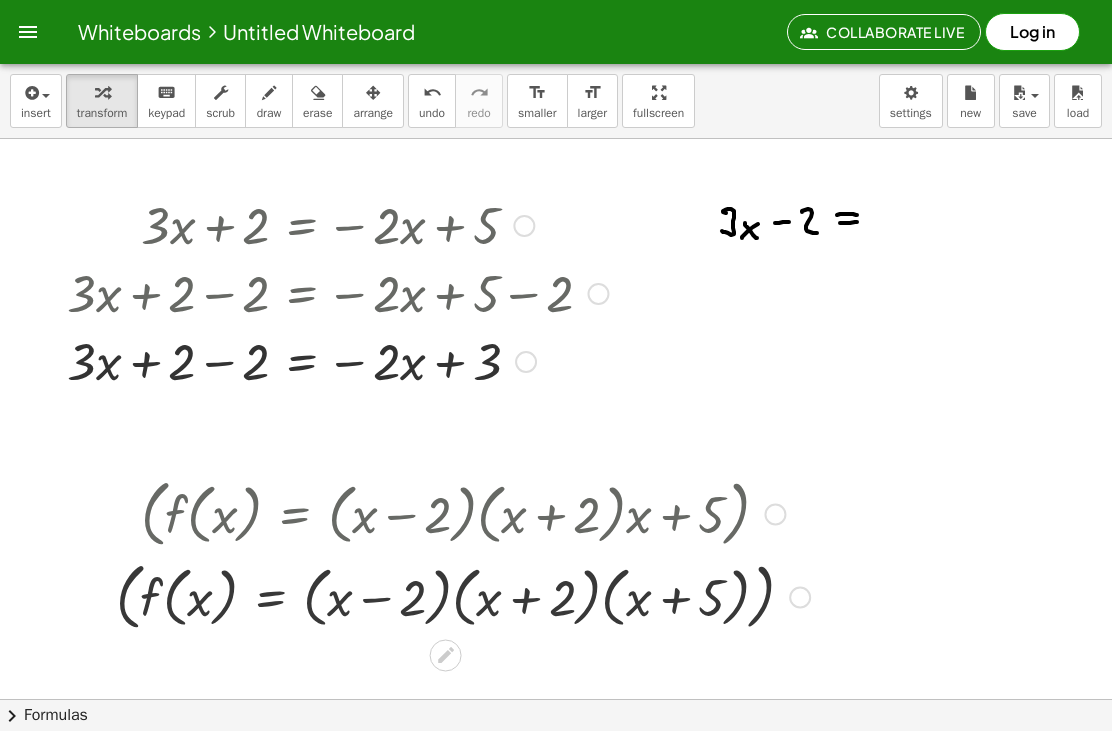 scroll, scrollTop: 4, scrollLeft: 0, axis: vertical 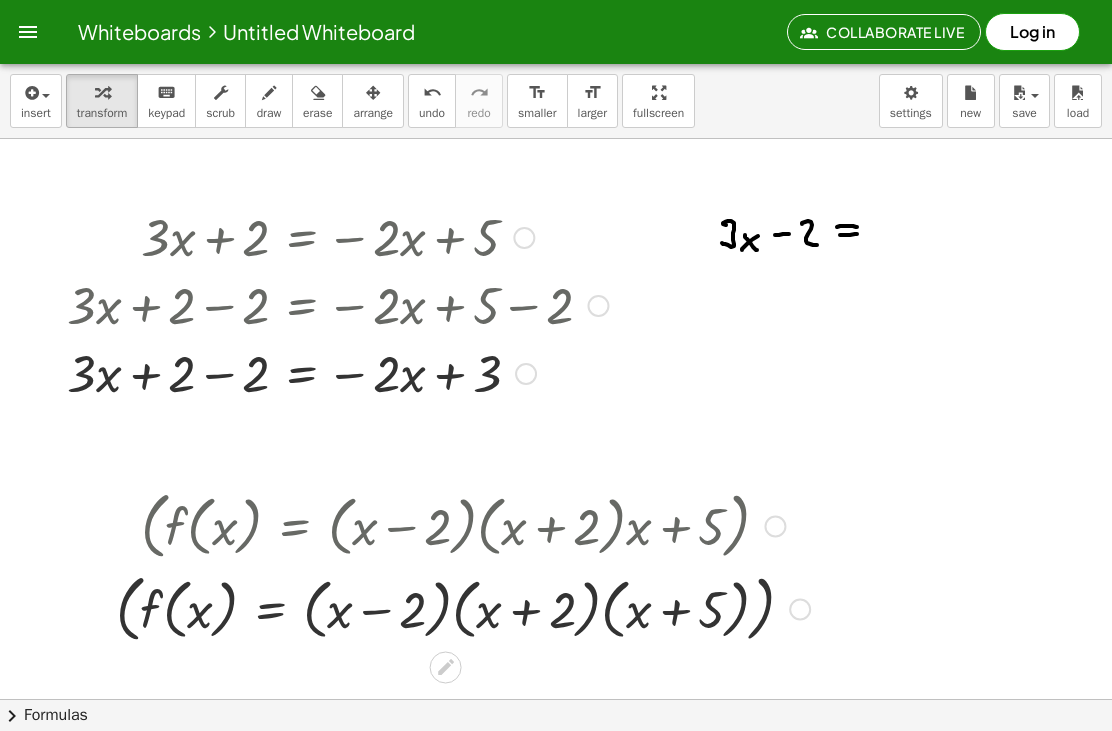 click 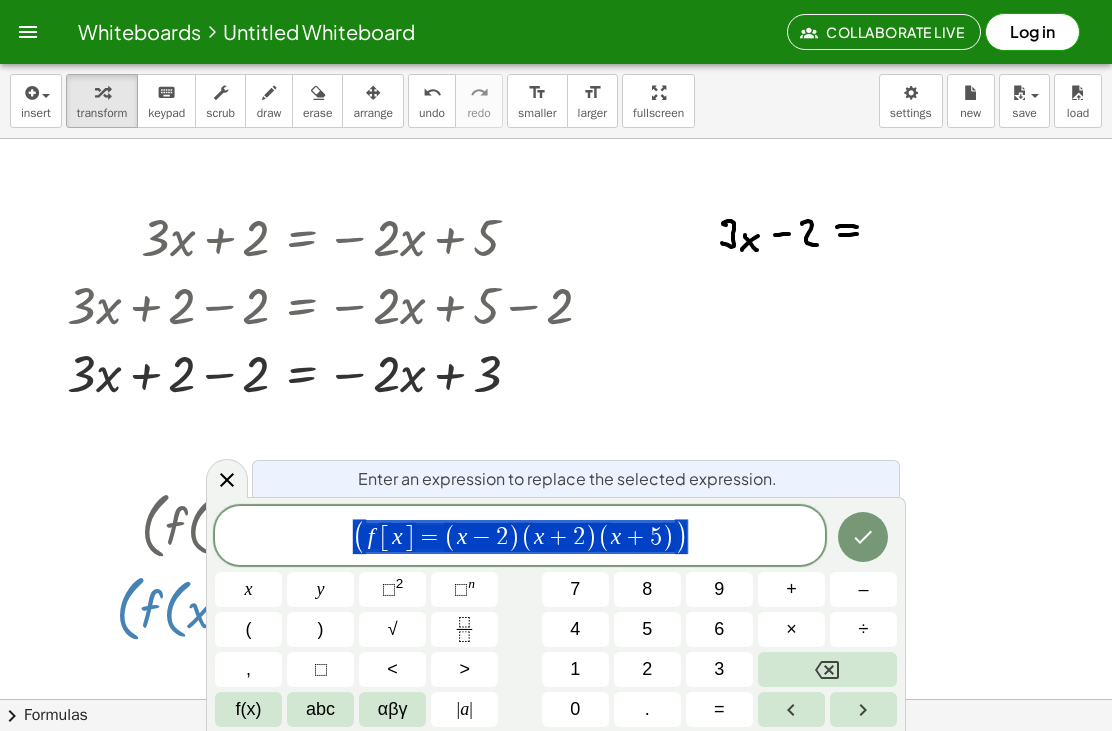 scroll, scrollTop: 138, scrollLeft: 0, axis: vertical 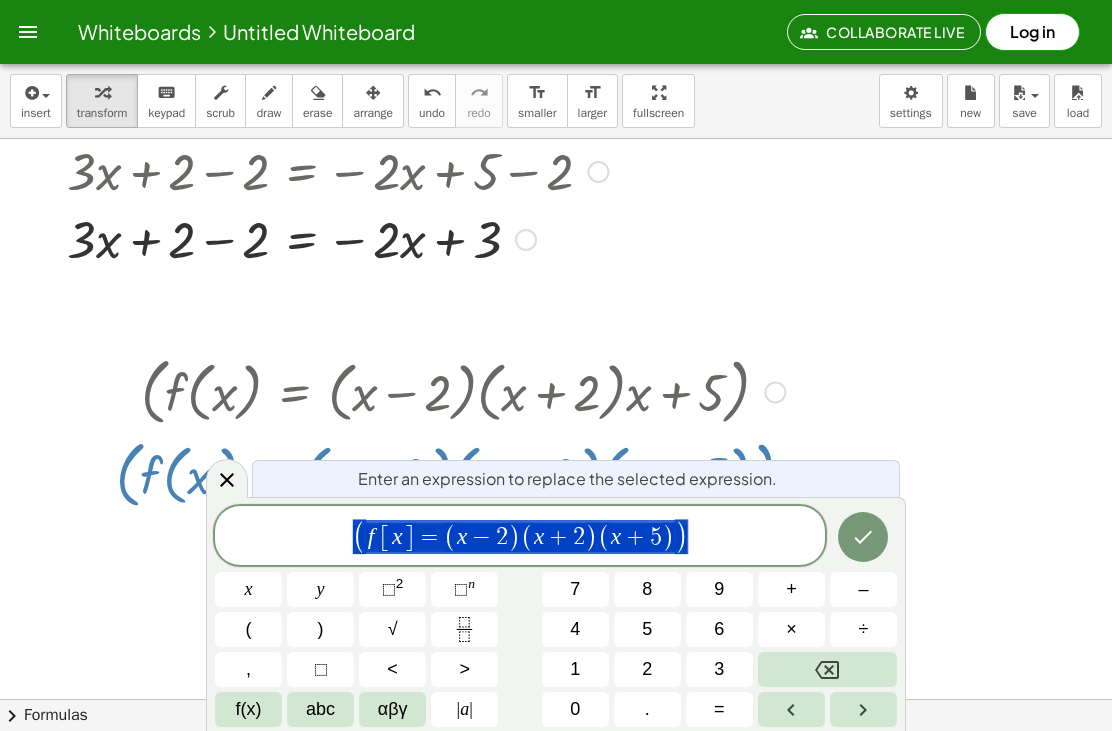 click on "( f [ x ] = ( x − 2 ) ( x + 2 ) ( x + 5 ) )" at bounding box center (520, 537) 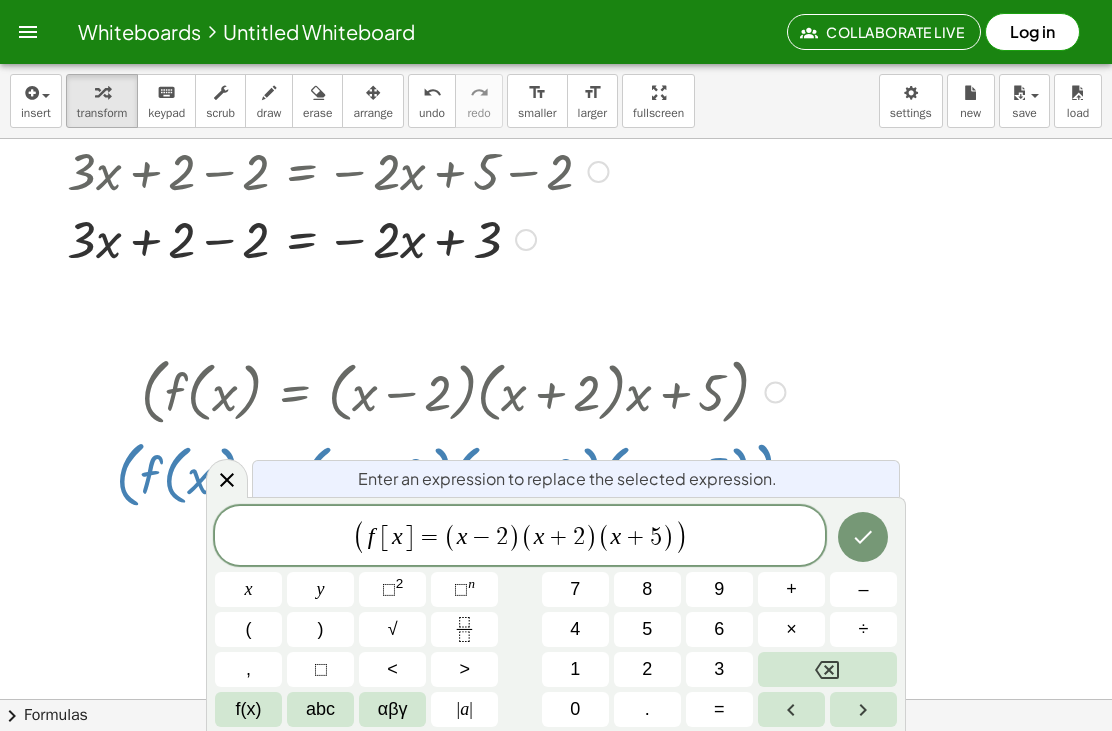 click at bounding box center (827, 669) 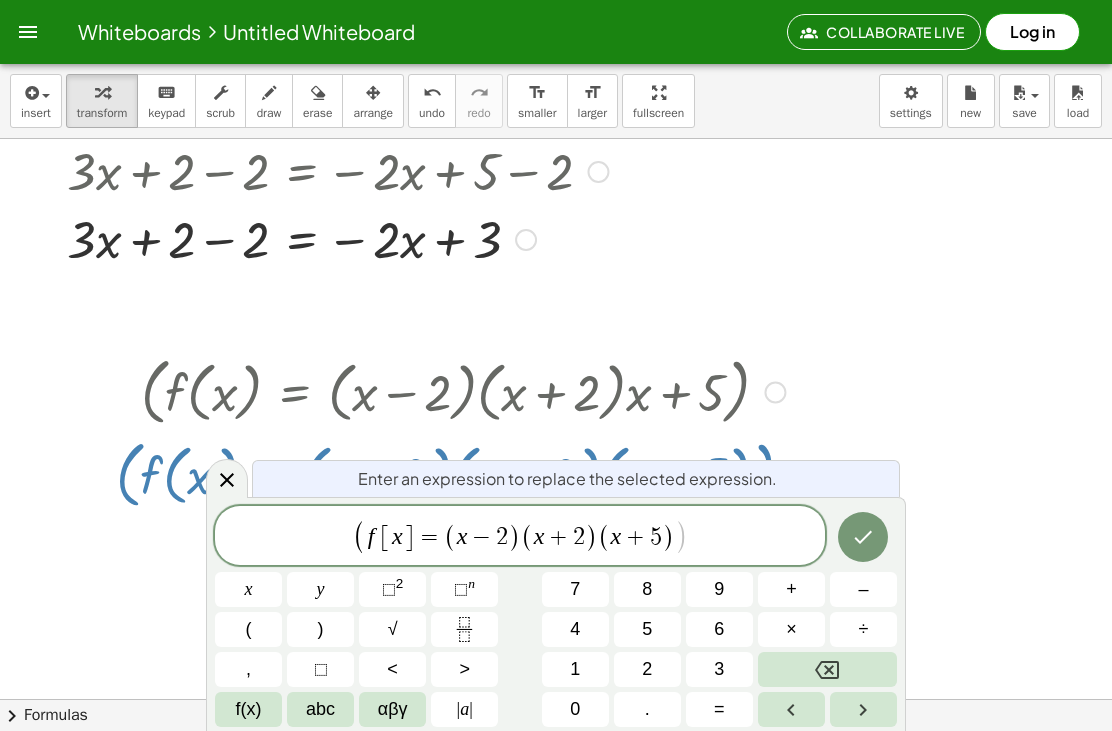 click on "(" at bounding box center (358, 537) 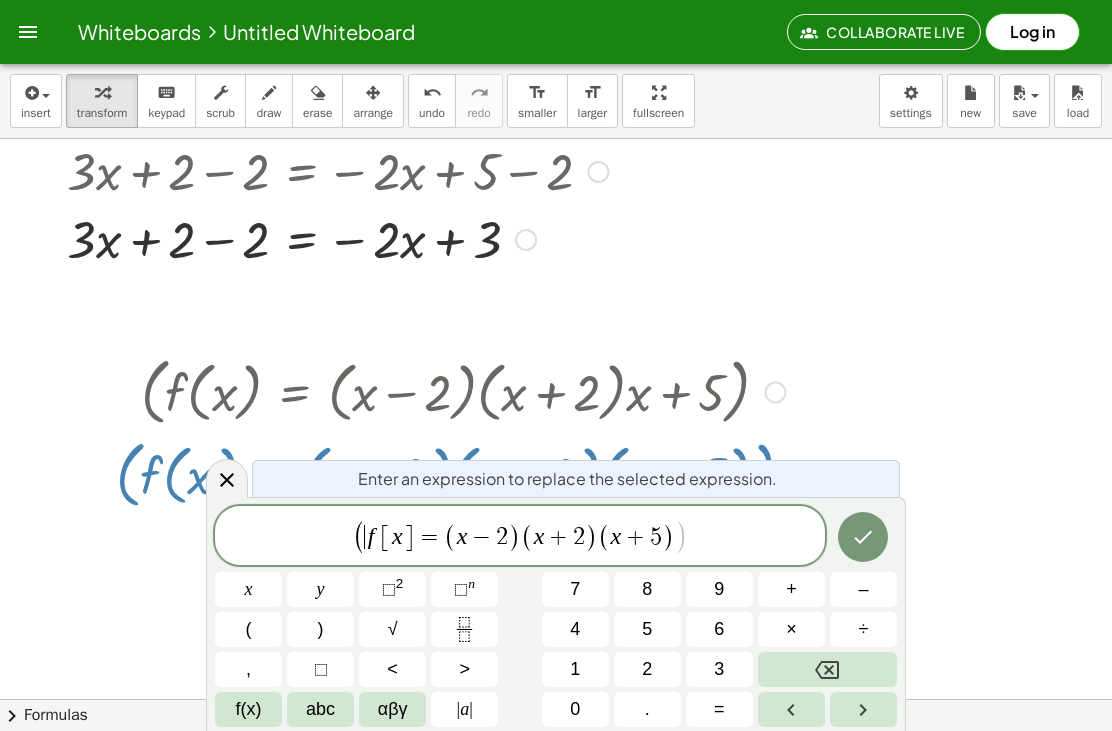 click at bounding box center [827, 669] 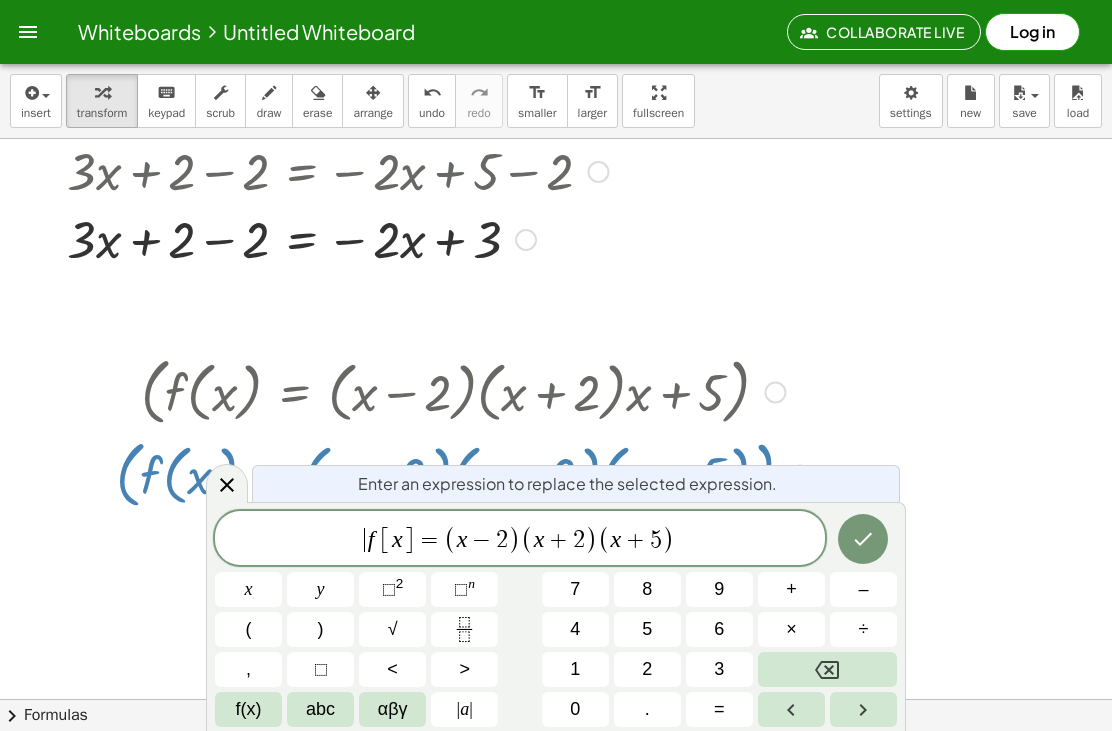 click 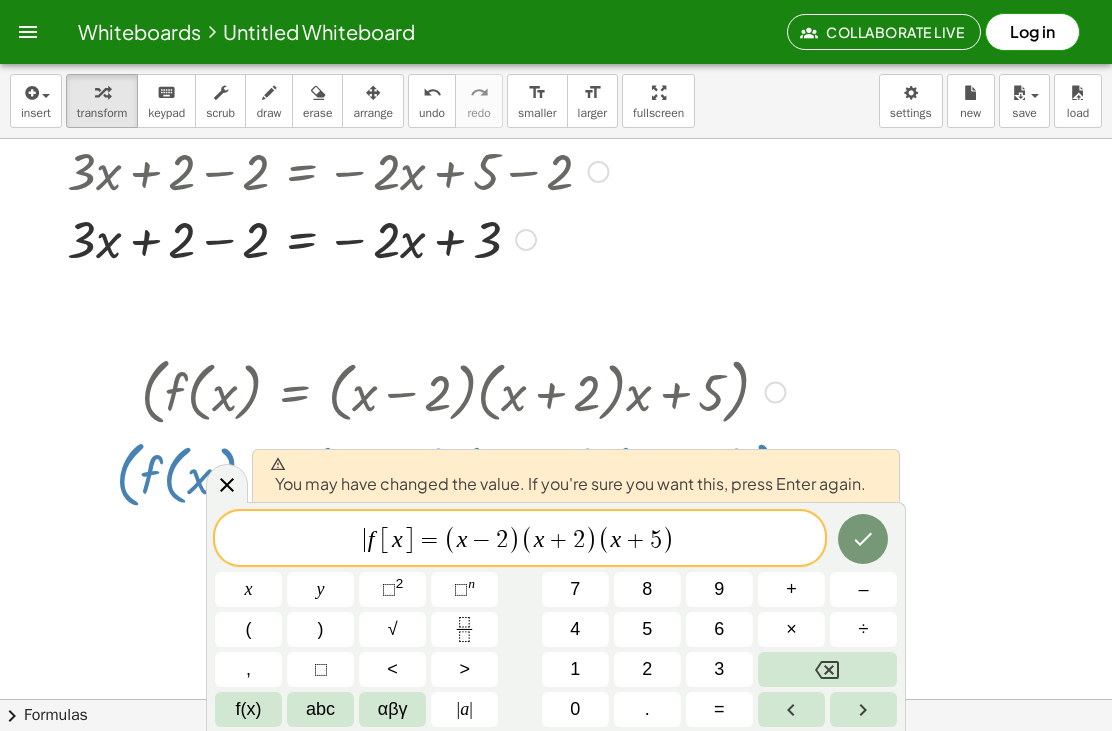 click 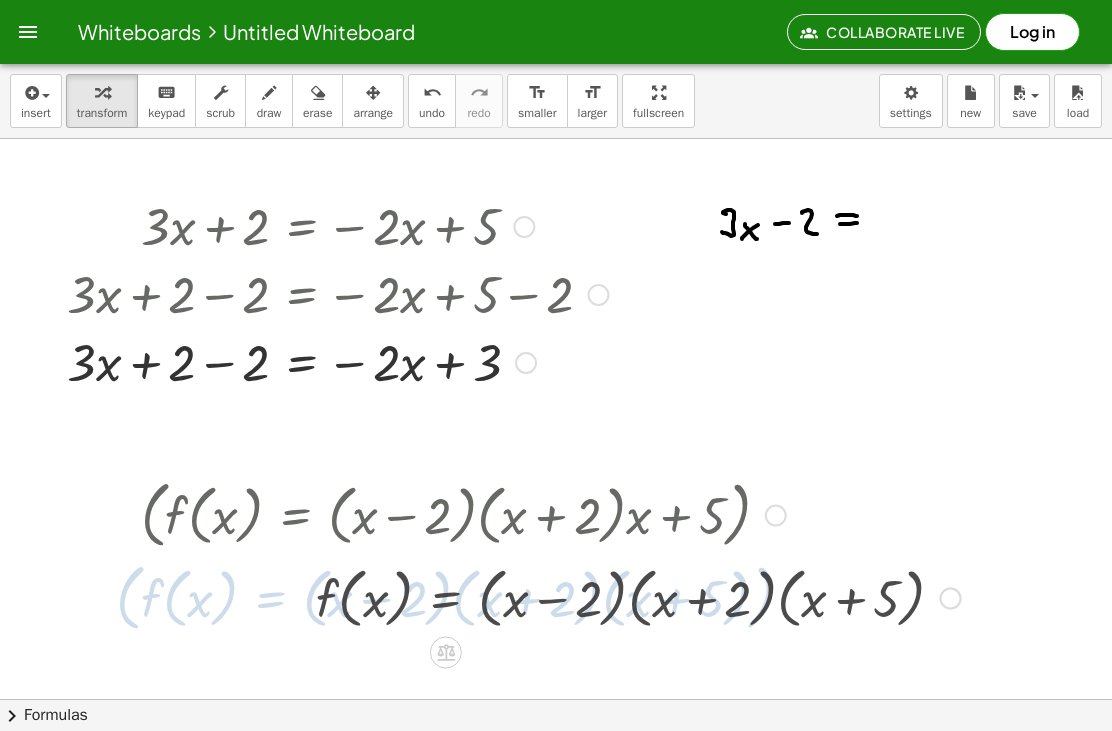 scroll, scrollTop: 4, scrollLeft: 0, axis: vertical 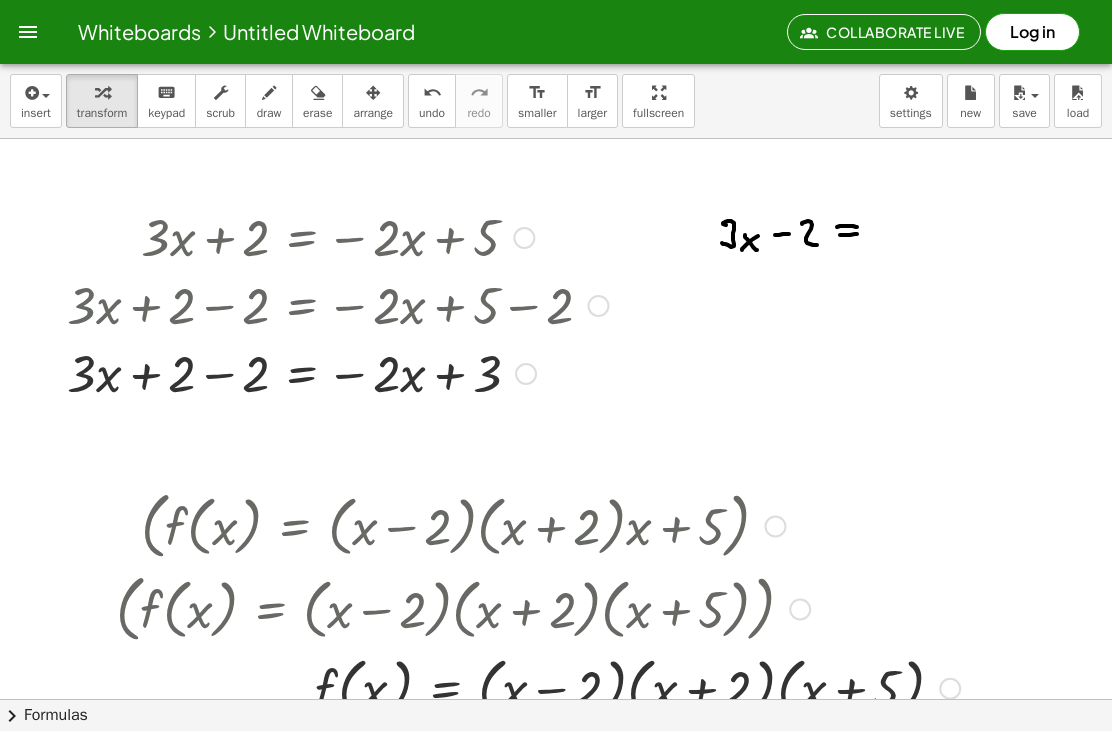 click at bounding box center (538, 607) 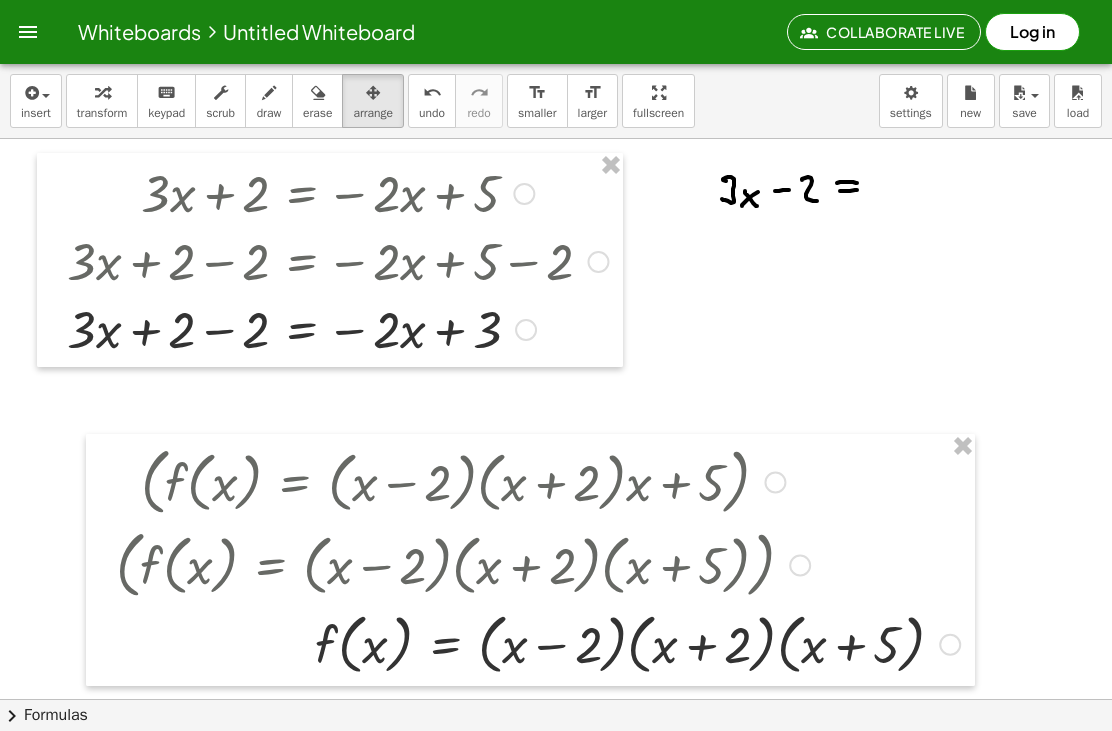 scroll, scrollTop: 130, scrollLeft: 0, axis: vertical 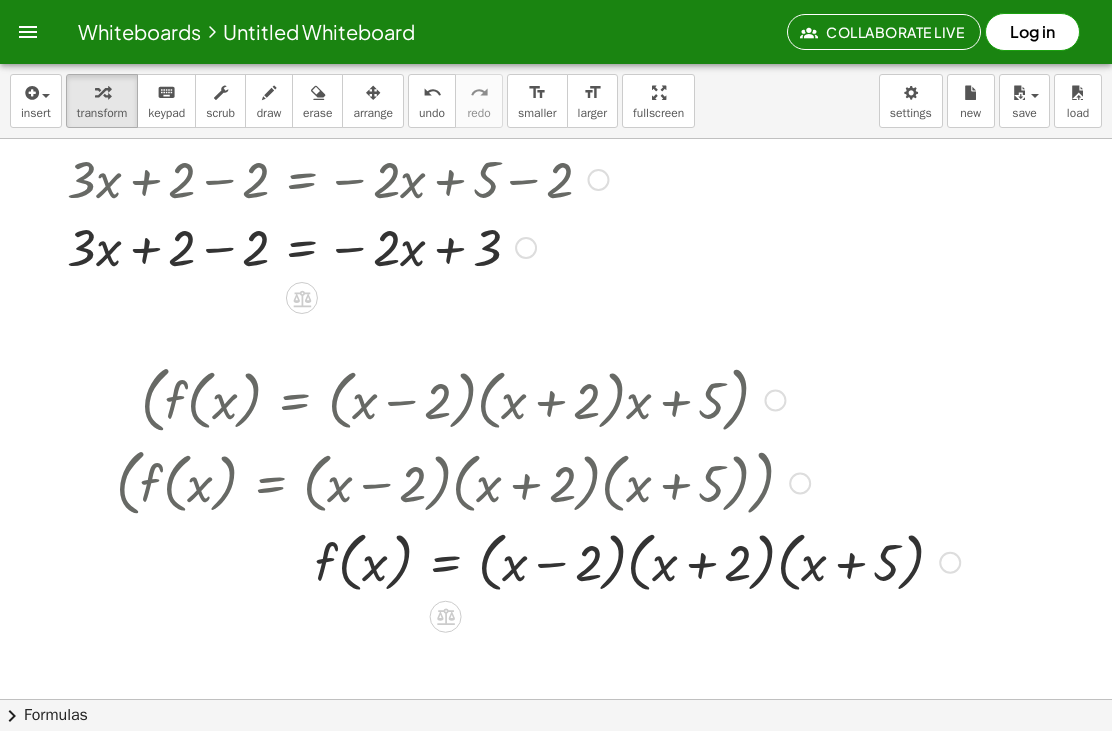 click at bounding box center [538, 481] 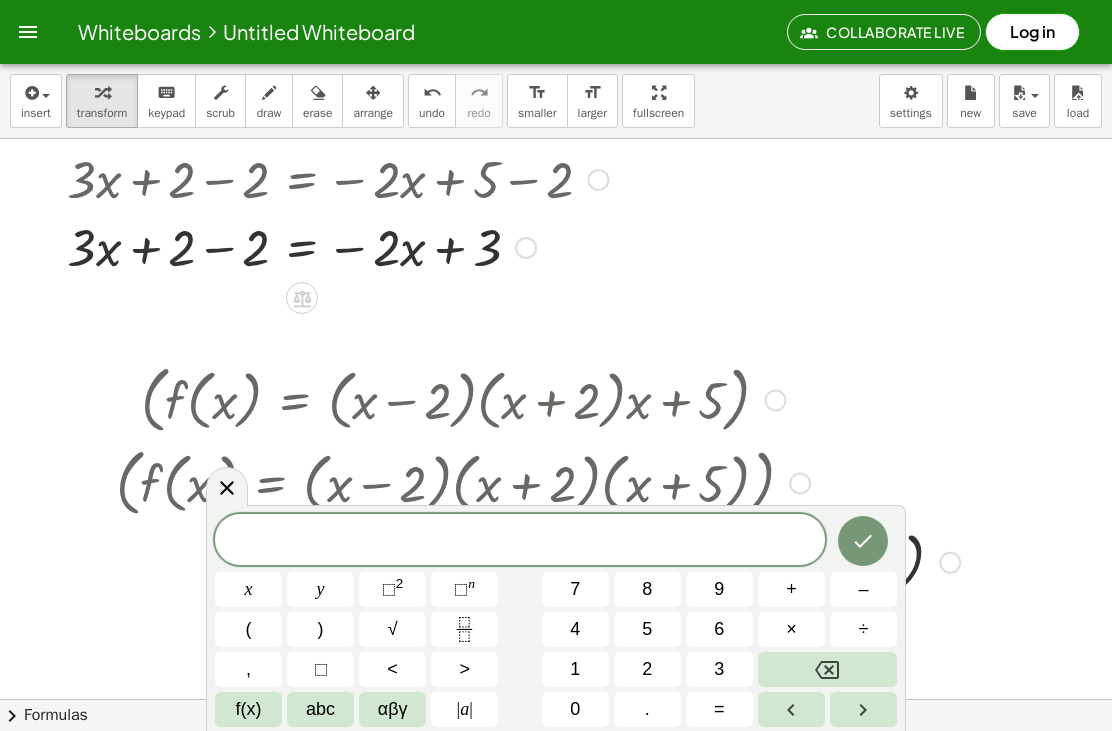 click 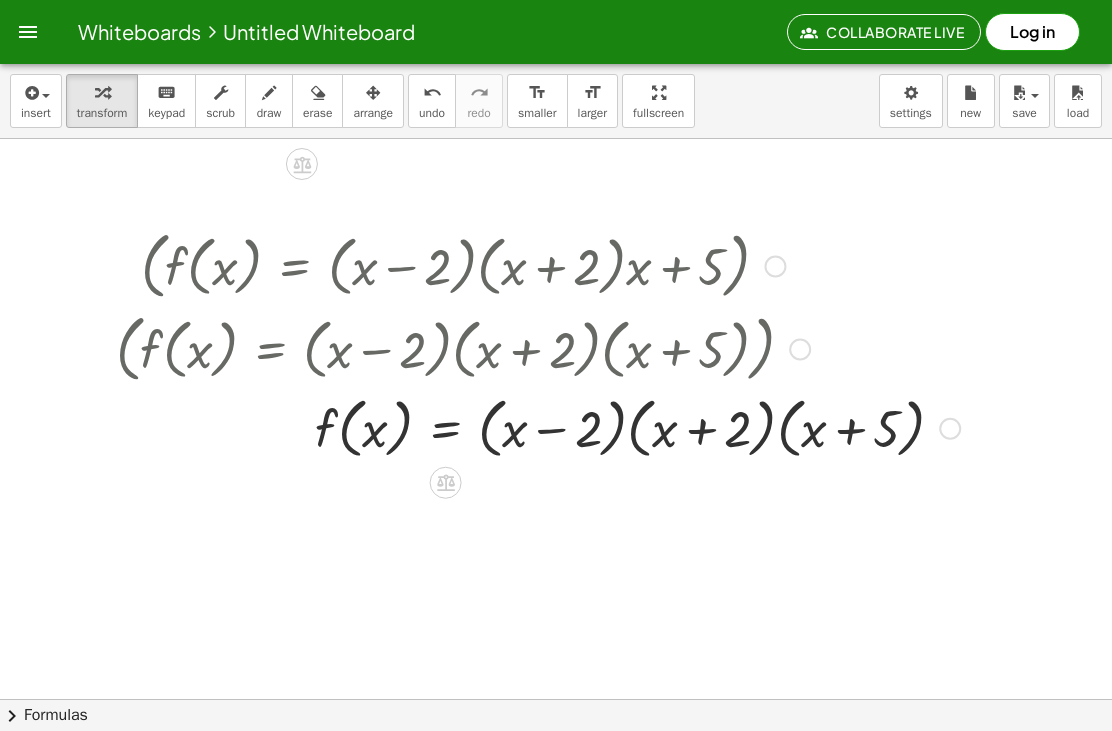 scroll, scrollTop: 220, scrollLeft: 0, axis: vertical 